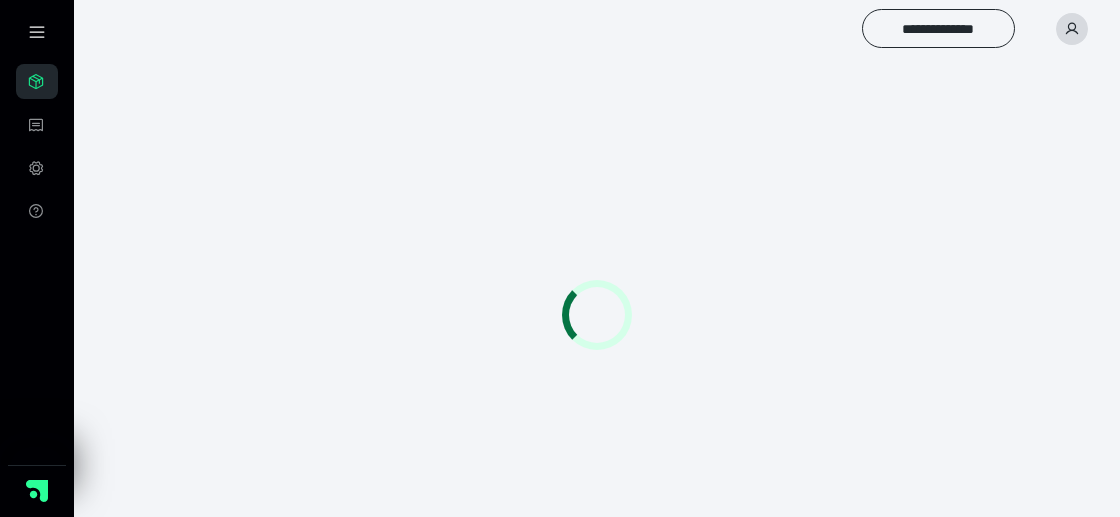 scroll, scrollTop: 0, scrollLeft: 0, axis: both 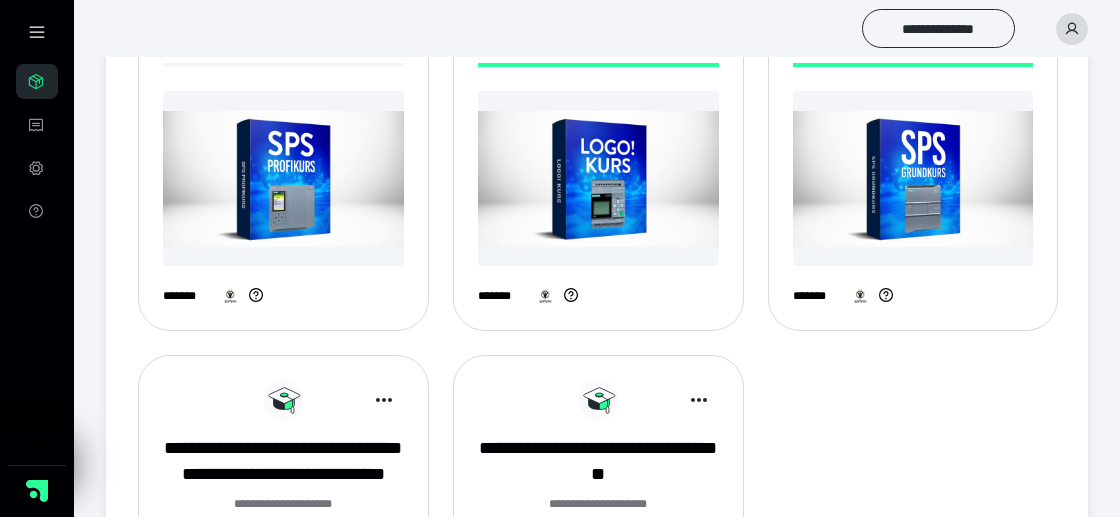 click at bounding box center [598, 178] 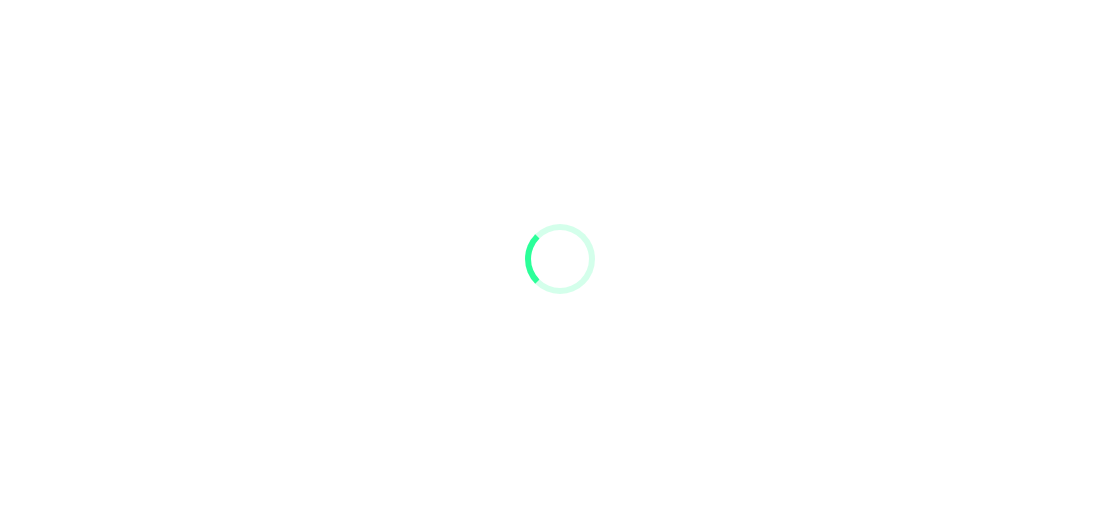 scroll, scrollTop: 0, scrollLeft: 0, axis: both 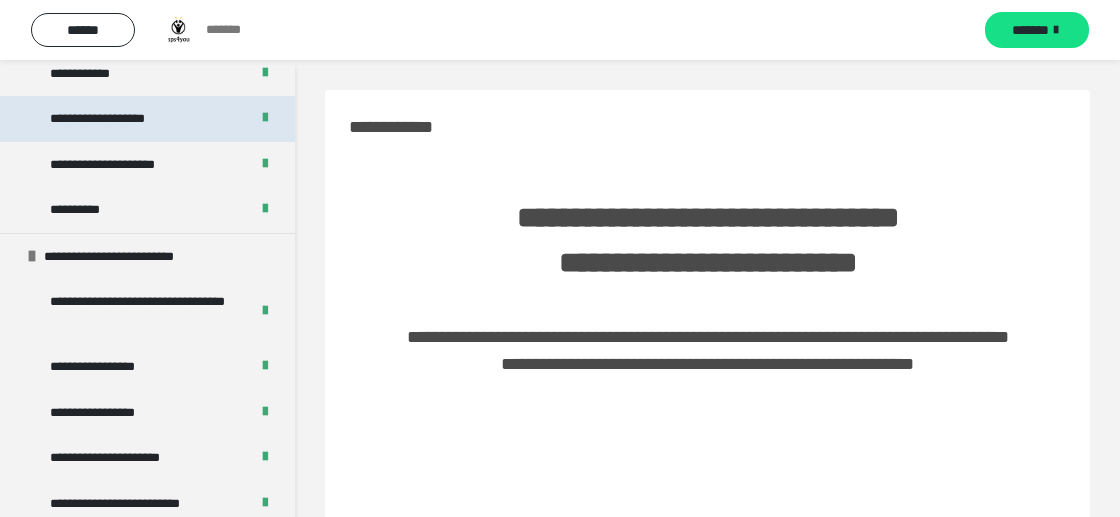 click on "**********" at bounding box center [117, 119] 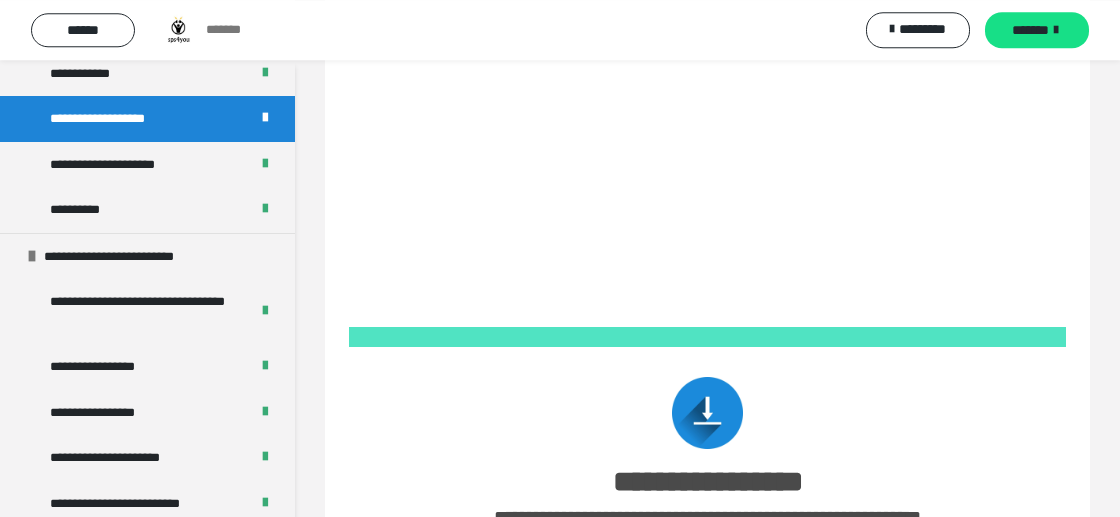 scroll, scrollTop: 630, scrollLeft: 0, axis: vertical 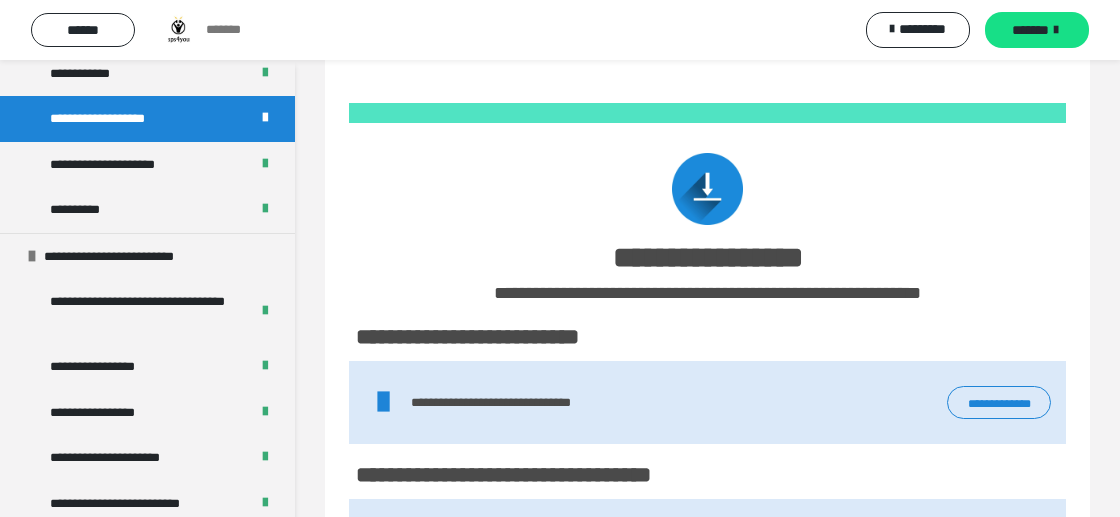 click on "**********" at bounding box center [999, 402] 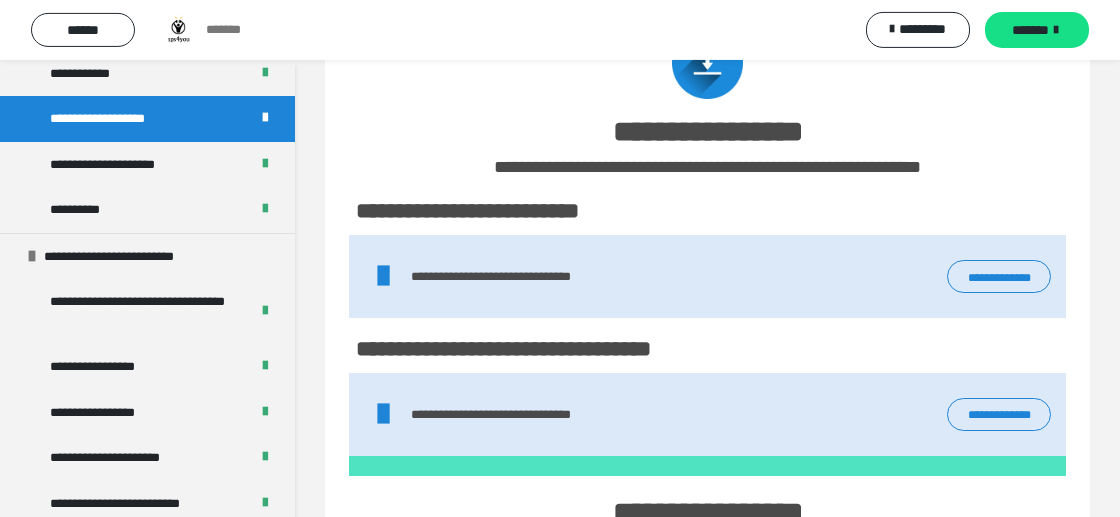 scroll, scrollTop: 945, scrollLeft: 0, axis: vertical 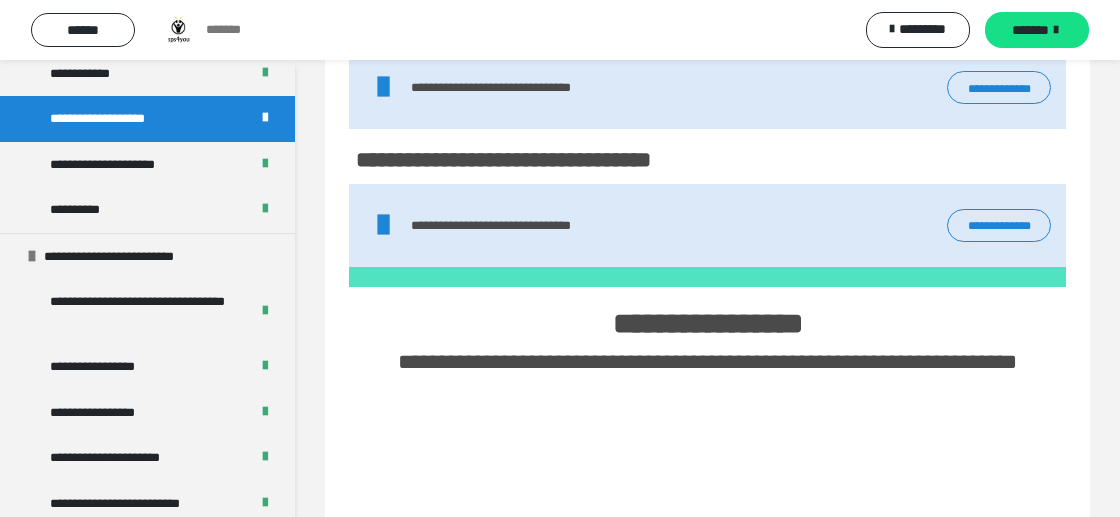 click on "**********" at bounding box center [999, 225] 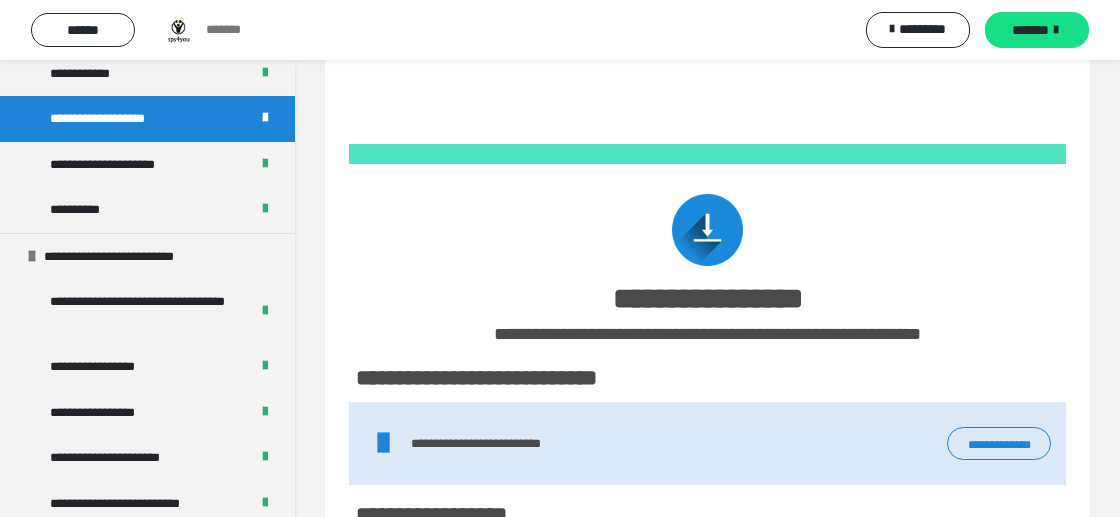 scroll, scrollTop: 1995, scrollLeft: 0, axis: vertical 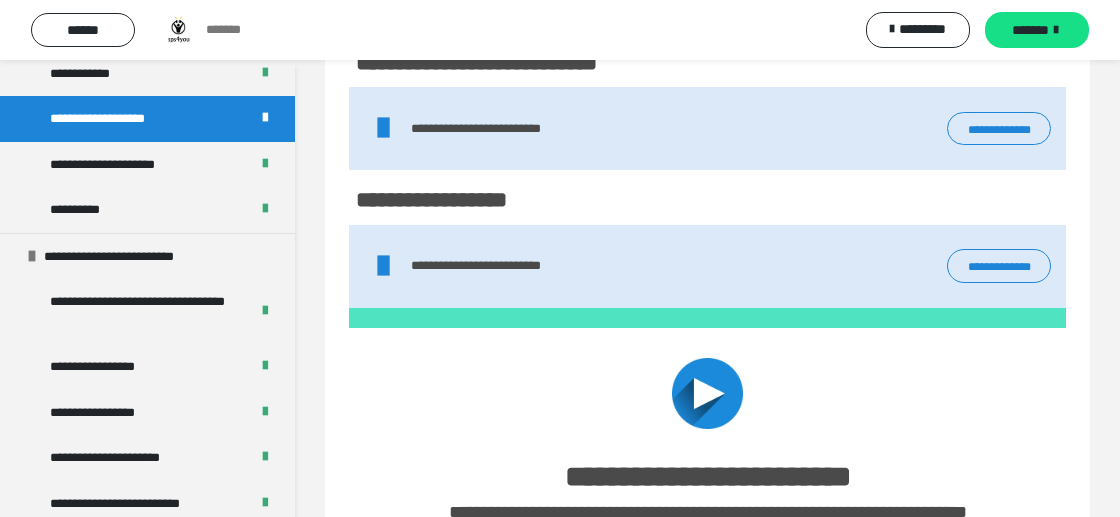 click on "**********" at bounding box center (999, 128) 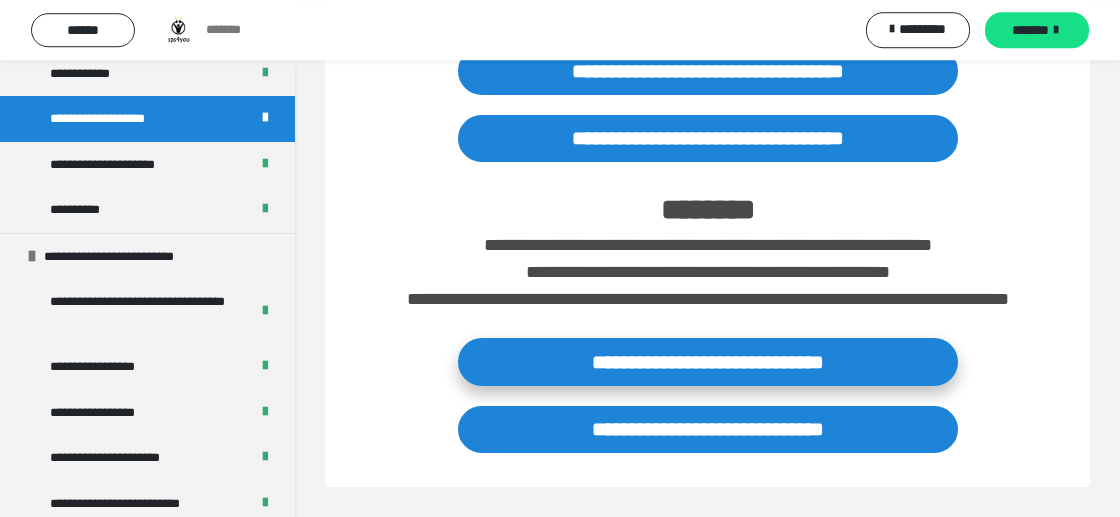 scroll, scrollTop: 2619, scrollLeft: 0, axis: vertical 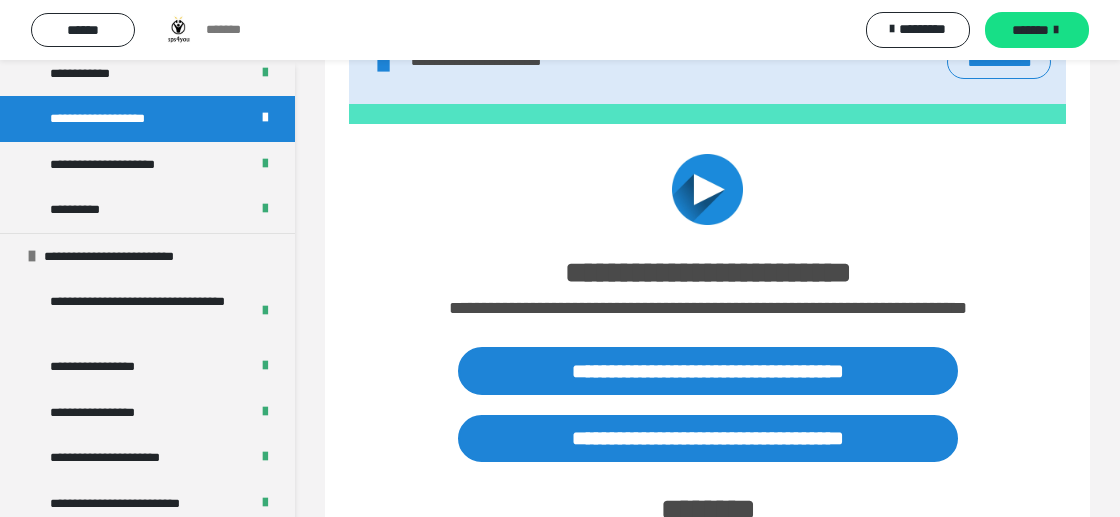 click on "**********" at bounding box center (999, 61) 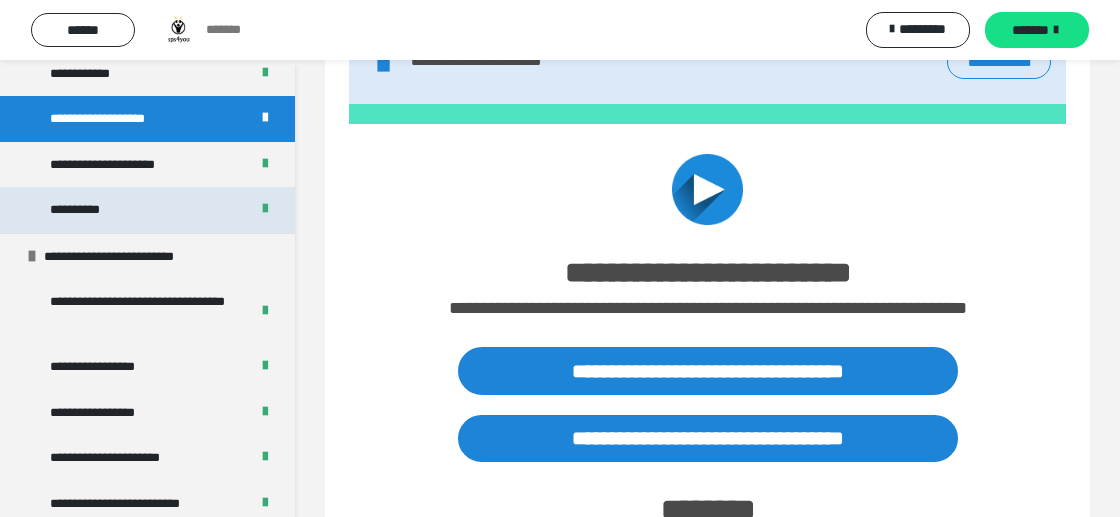 click on "**********" at bounding box center [147, 210] 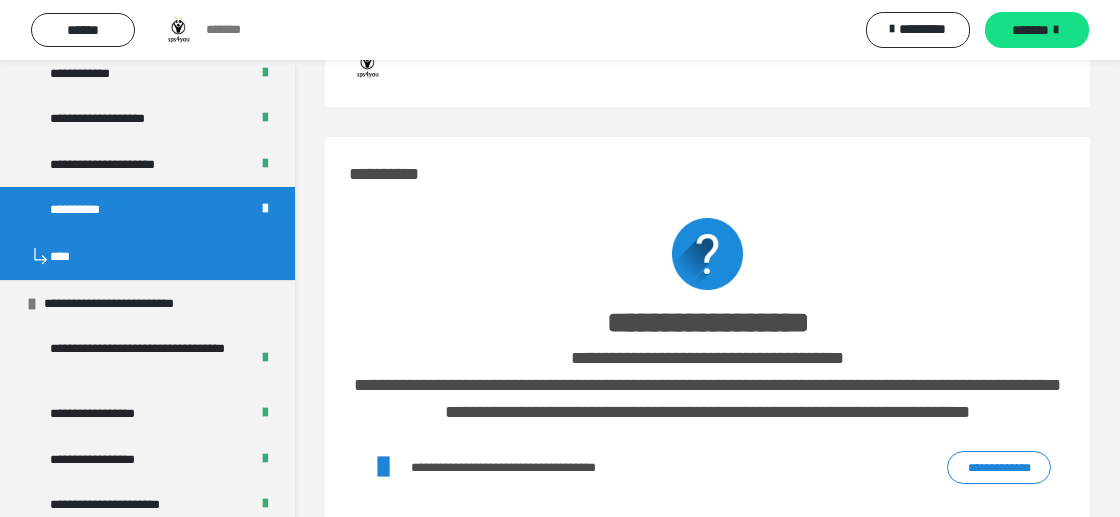 scroll, scrollTop: 0, scrollLeft: 0, axis: both 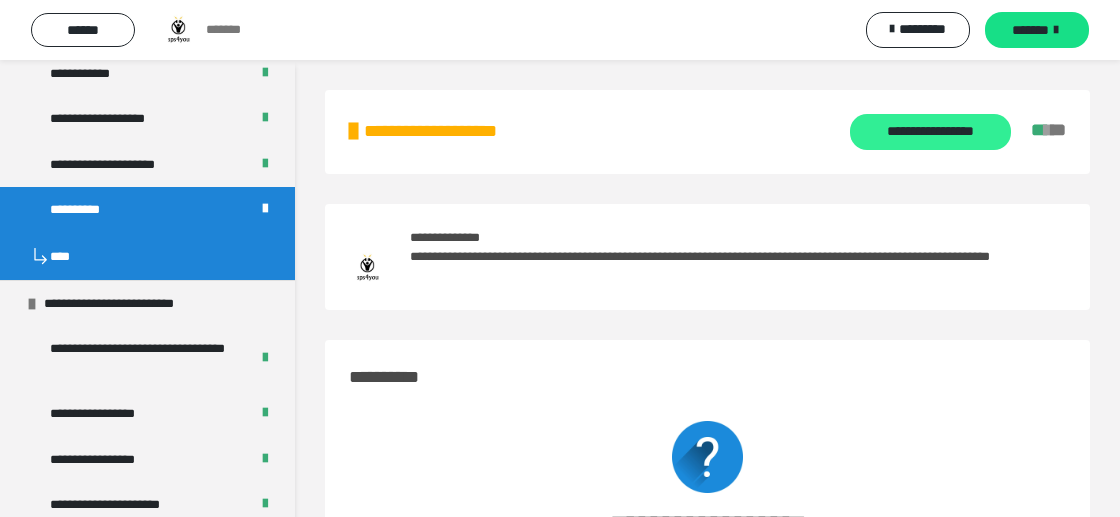 click on "**********" at bounding box center [930, 132] 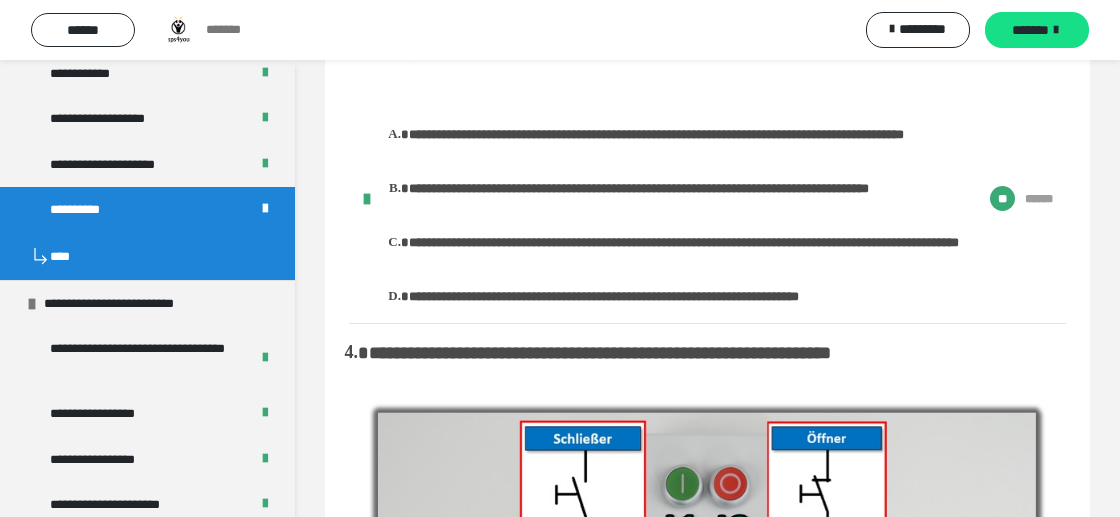 scroll, scrollTop: 1680, scrollLeft: 0, axis: vertical 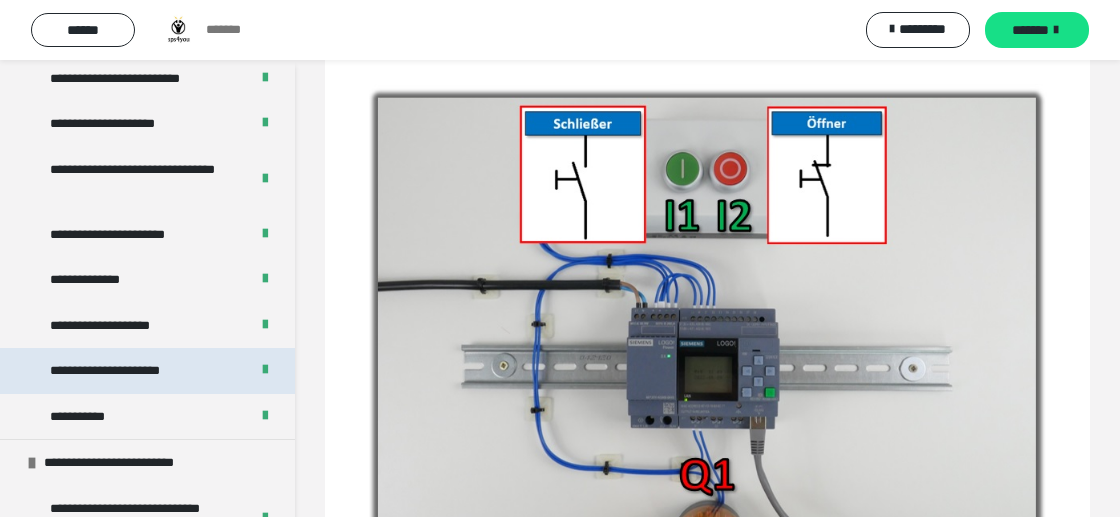 click on "**********" at bounding box center (129, 371) 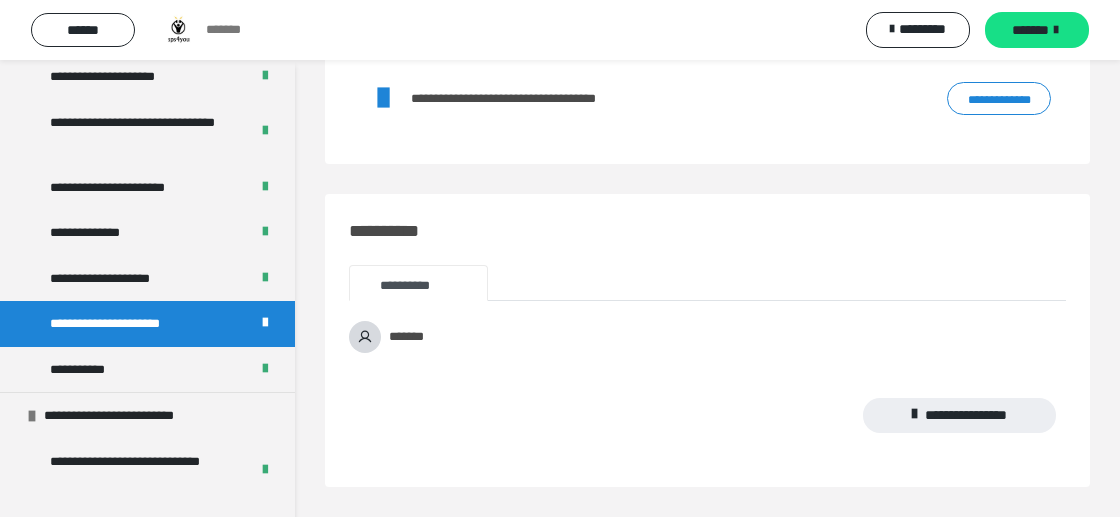 scroll, scrollTop: 348, scrollLeft: 0, axis: vertical 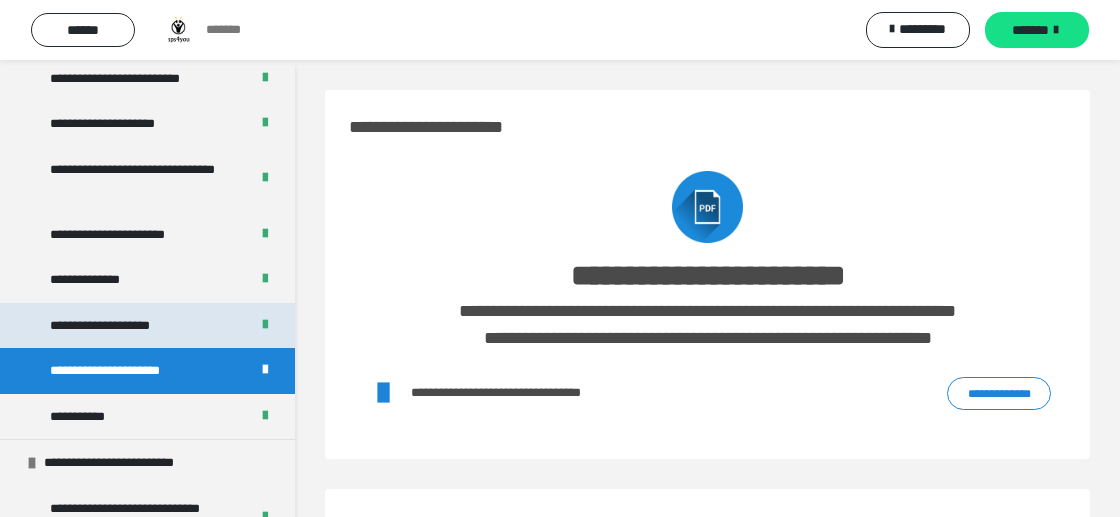 click on "**********" at bounding box center [120, 326] 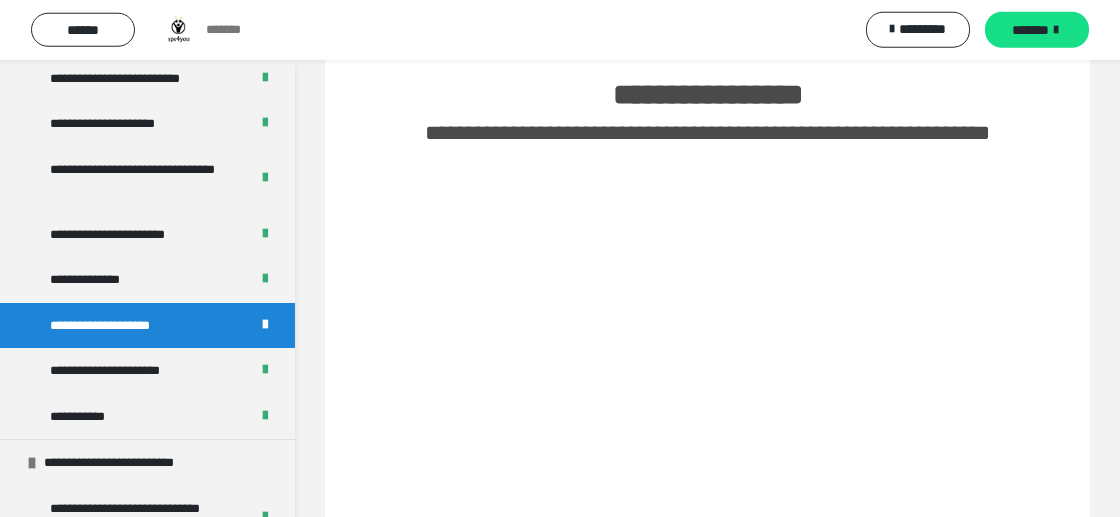 scroll, scrollTop: 210, scrollLeft: 0, axis: vertical 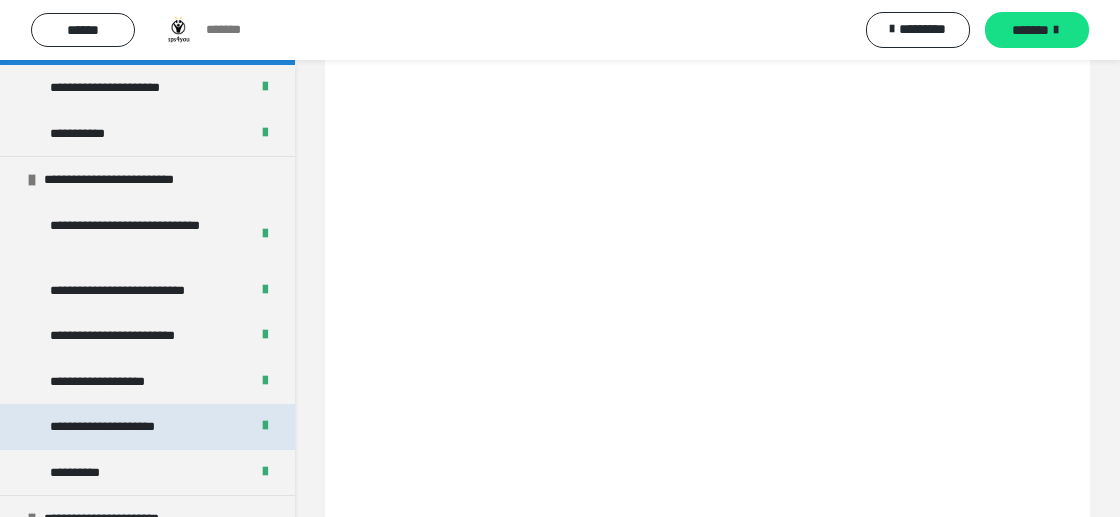 click on "**********" at bounding box center (128, 427) 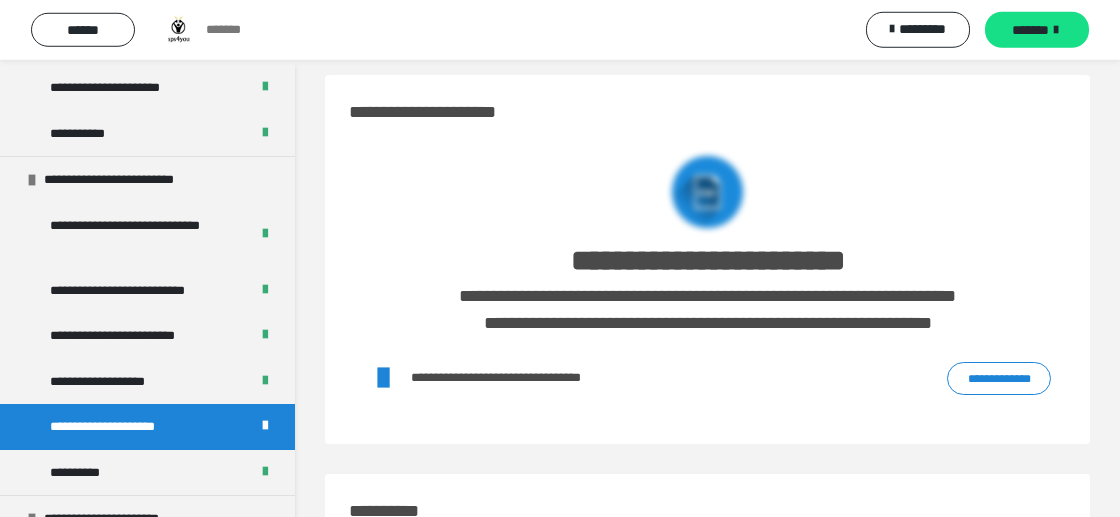 scroll, scrollTop: 0, scrollLeft: 0, axis: both 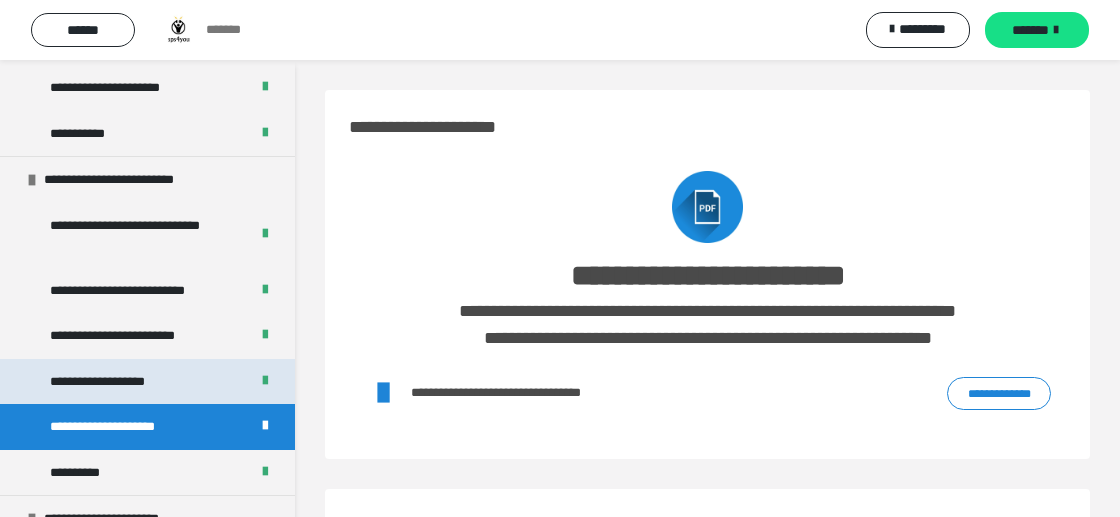 click on "**********" at bounding box center [119, 382] 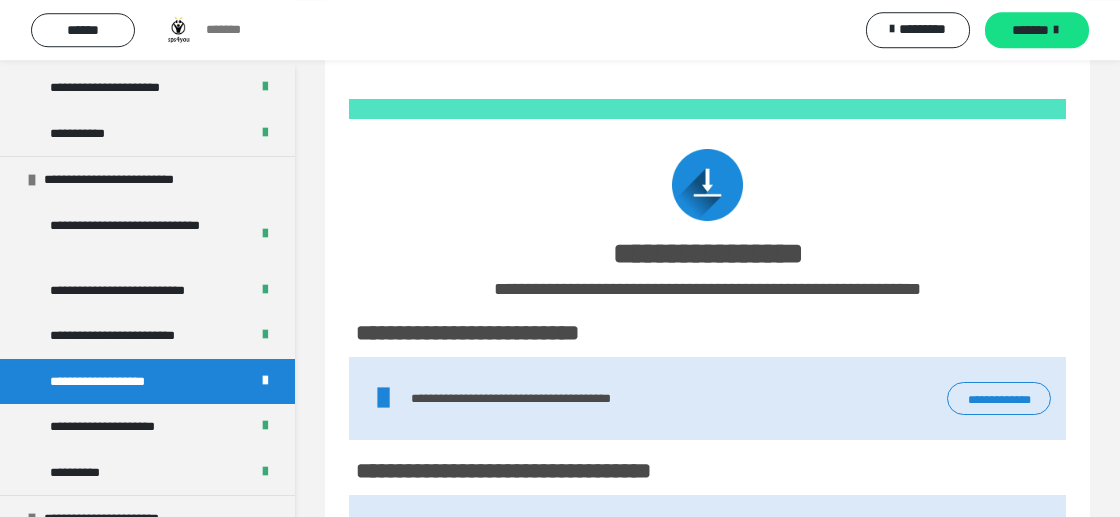 scroll, scrollTop: 840, scrollLeft: 0, axis: vertical 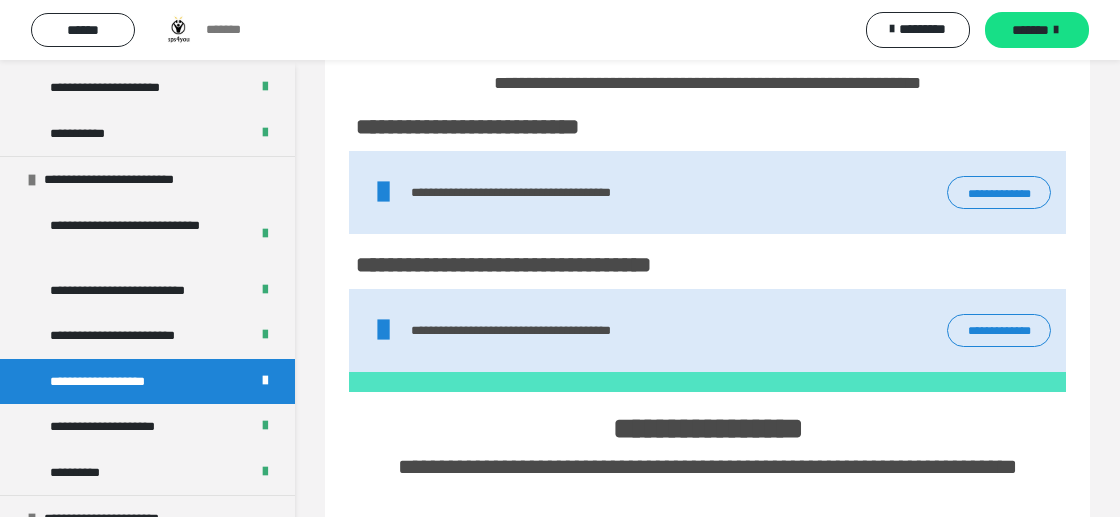 click on "**********" at bounding box center (999, 192) 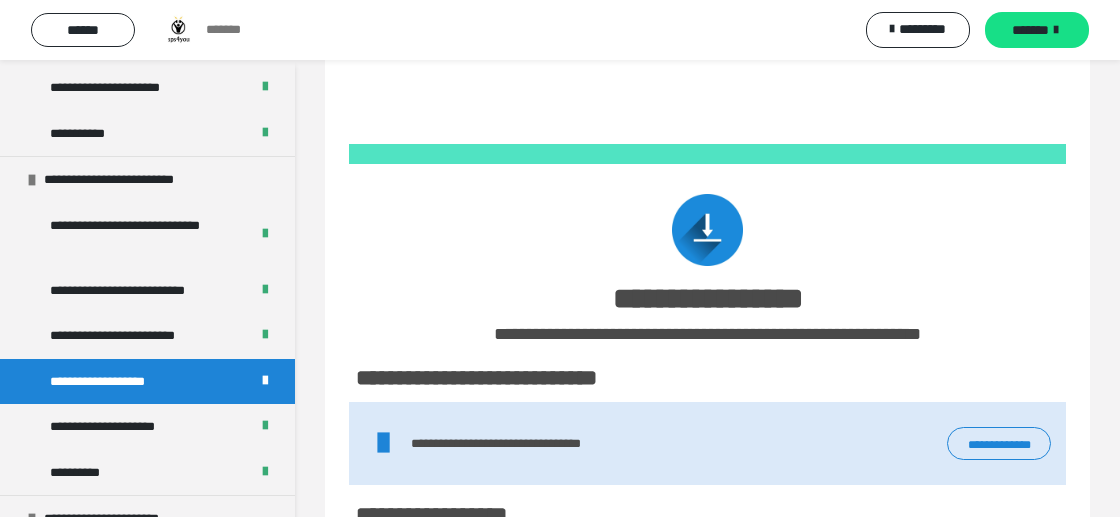 scroll, scrollTop: 1890, scrollLeft: 0, axis: vertical 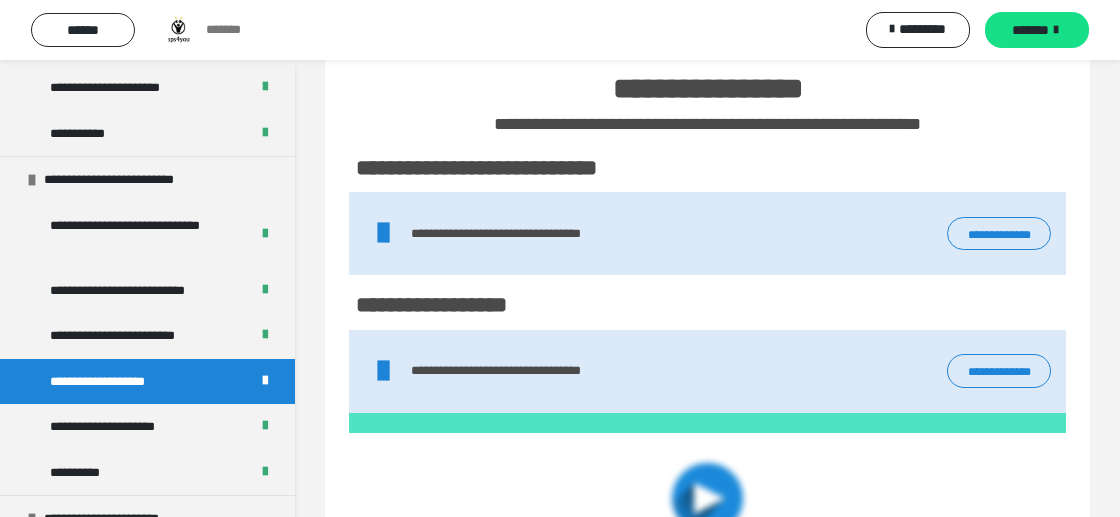 click on "**********" at bounding box center [999, 233] 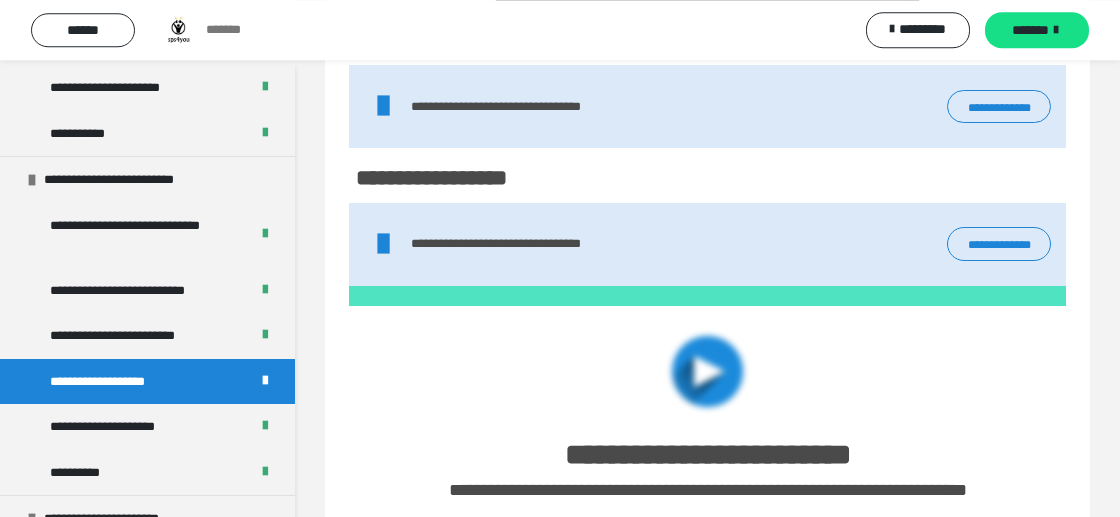 scroll, scrollTop: 2205, scrollLeft: 0, axis: vertical 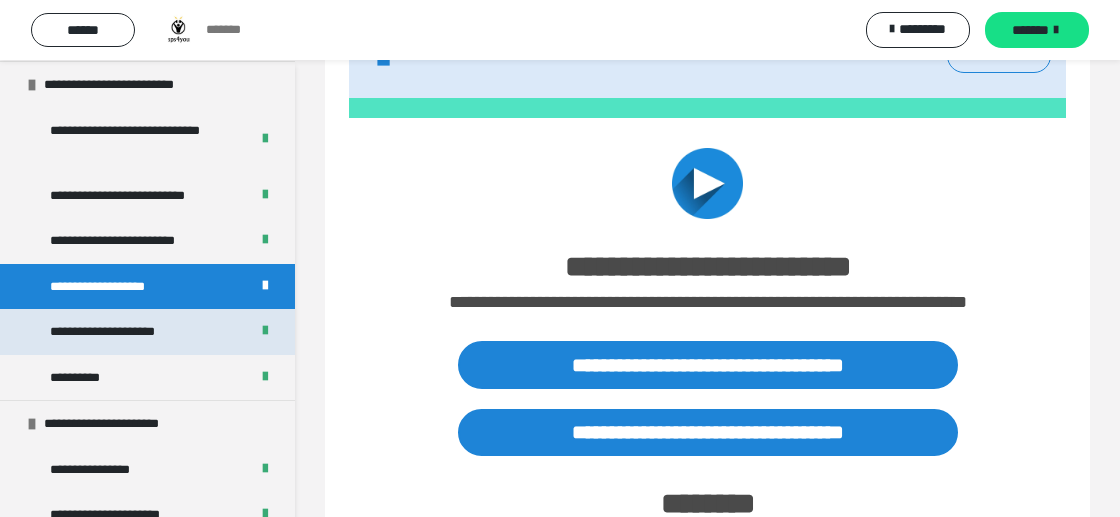 click on "**********" at bounding box center (128, 332) 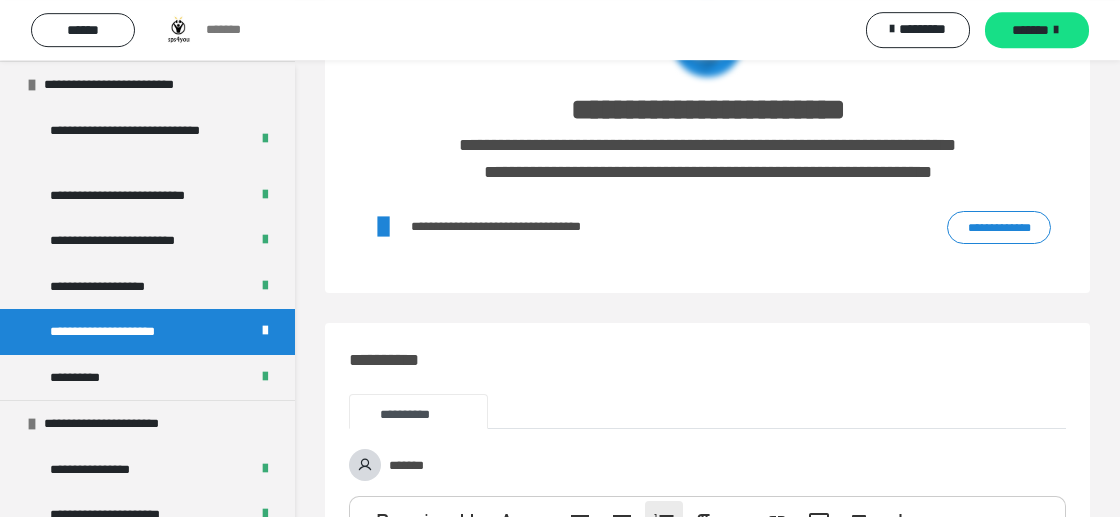 scroll, scrollTop: 0, scrollLeft: 0, axis: both 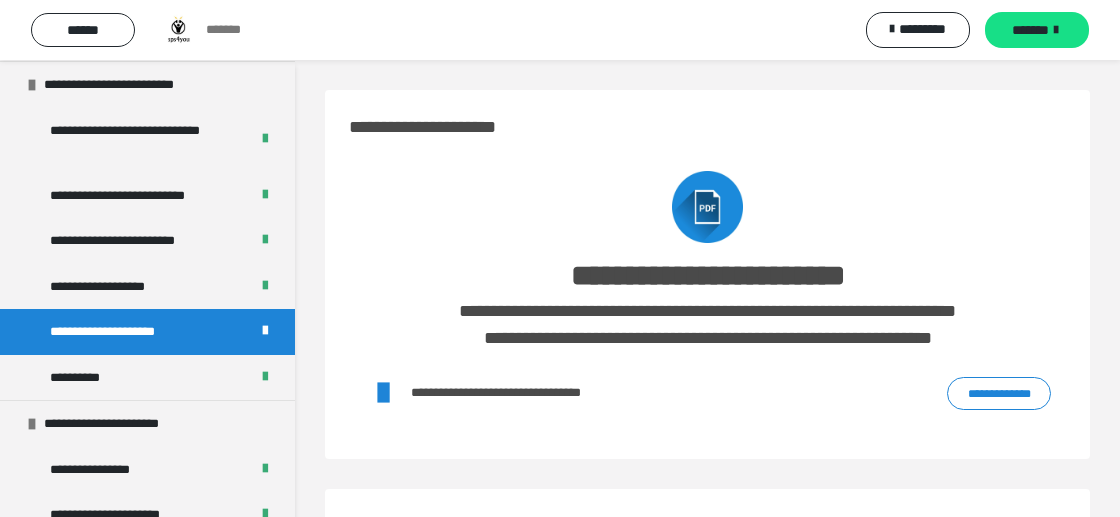click on "**********" at bounding box center [999, 393] 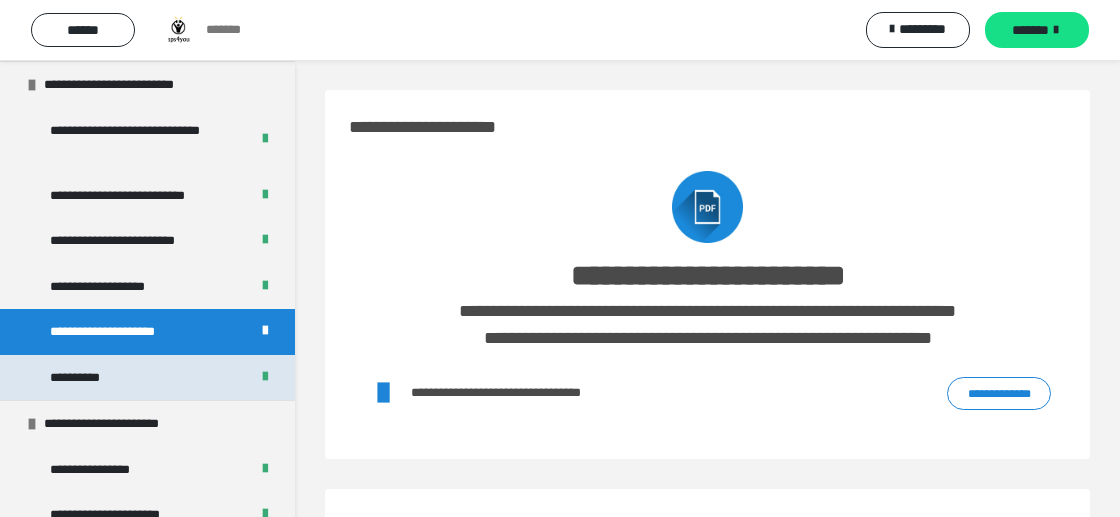 click on "**********" at bounding box center [80, 378] 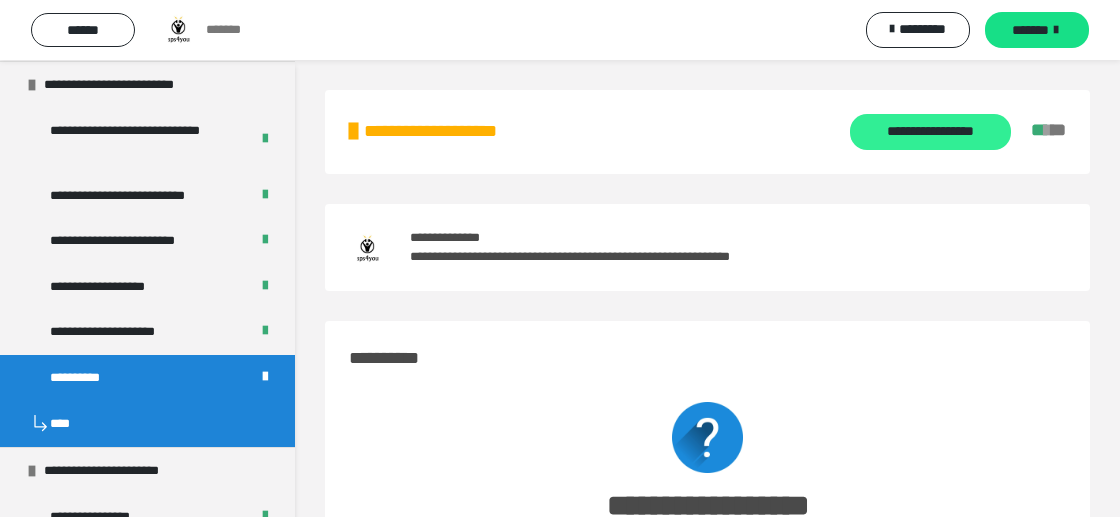 click on "**********" at bounding box center (930, 132) 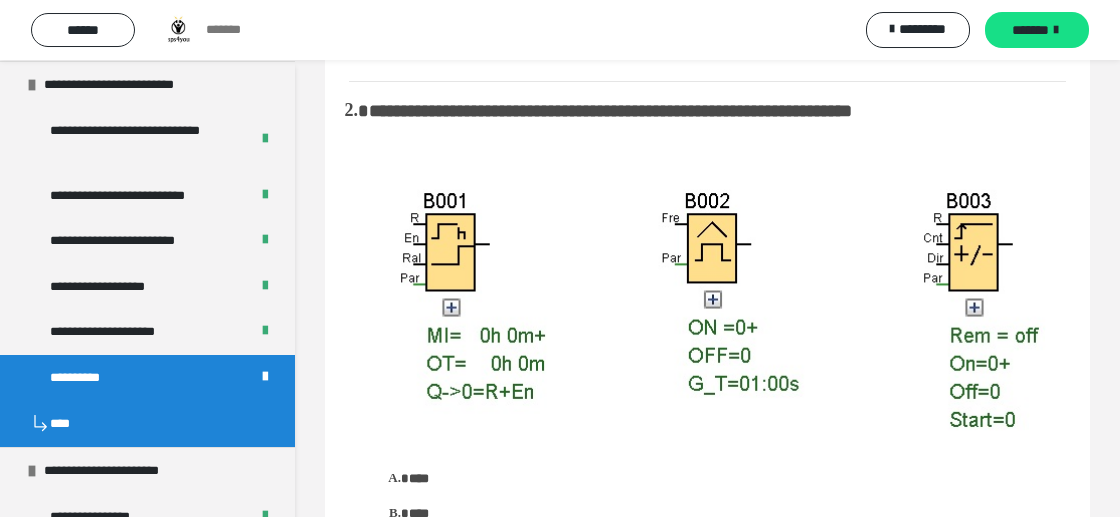 scroll, scrollTop: 210, scrollLeft: 0, axis: vertical 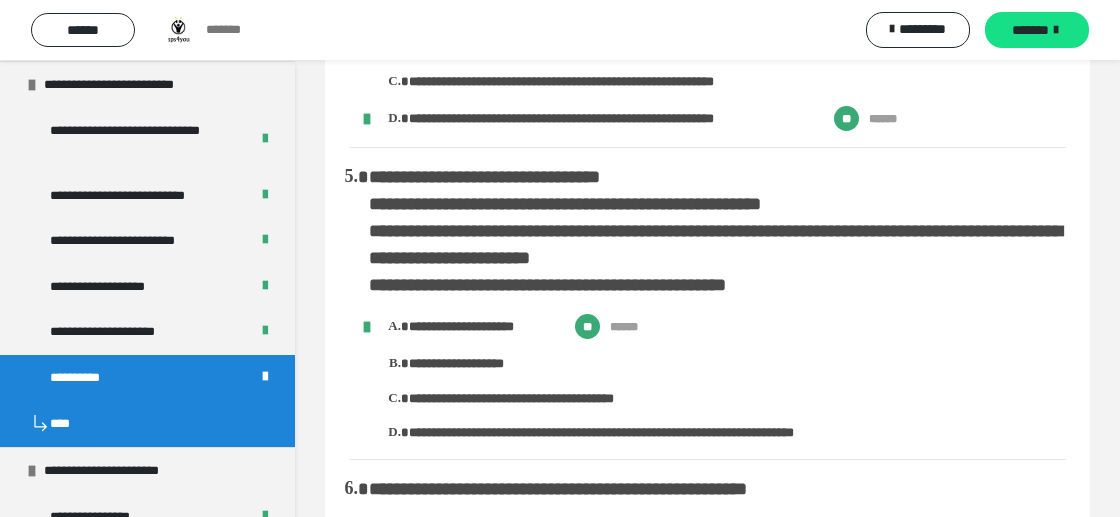 click on "**********" at bounding box center [717, 303] 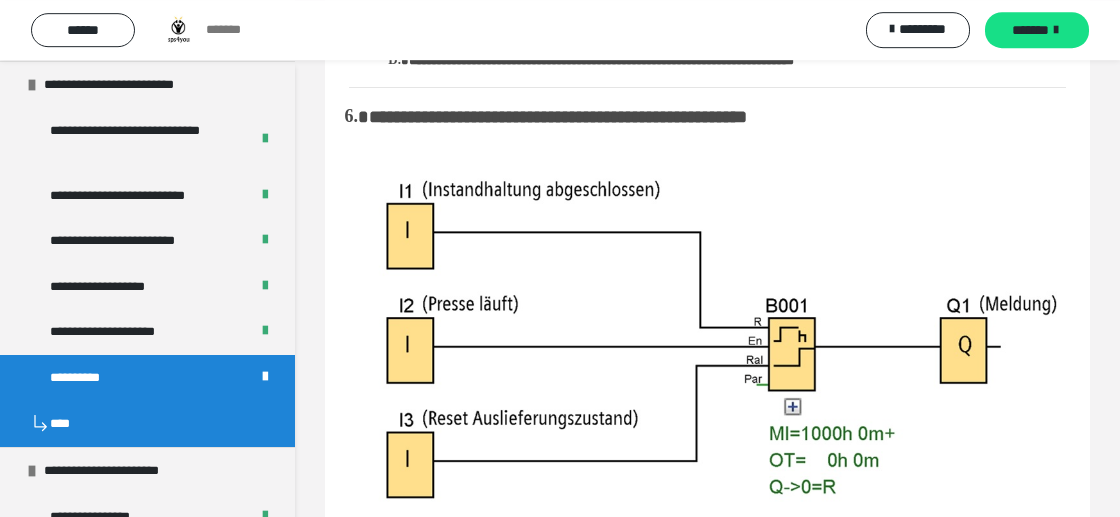 scroll, scrollTop: 3045, scrollLeft: 0, axis: vertical 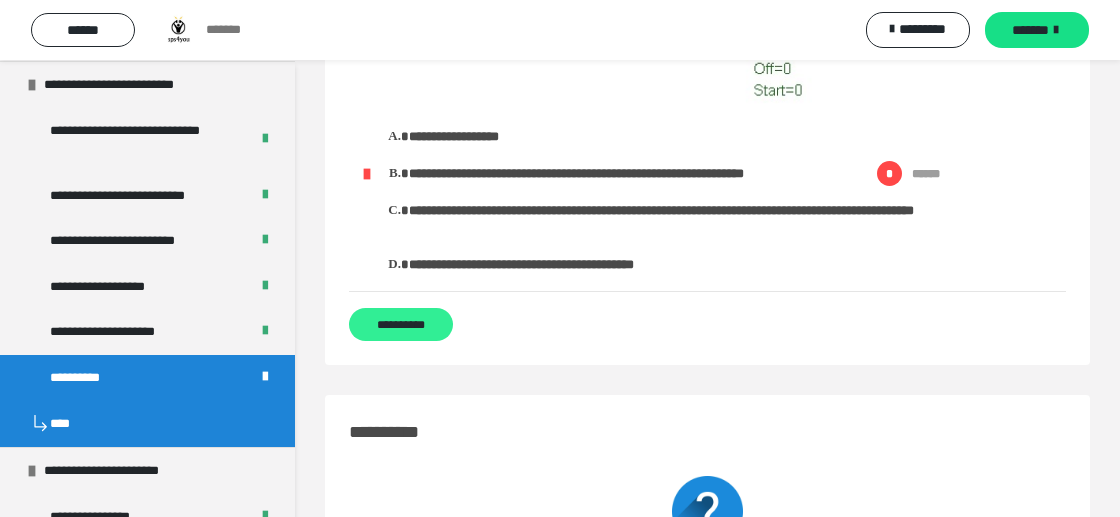 click on "**********" at bounding box center (401, 324) 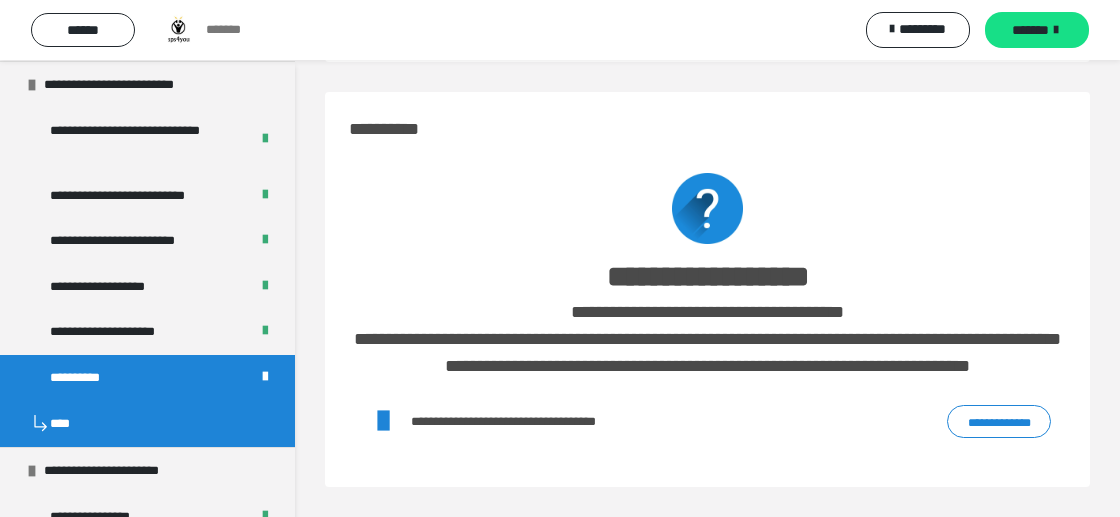 scroll, scrollTop: 0, scrollLeft: 0, axis: both 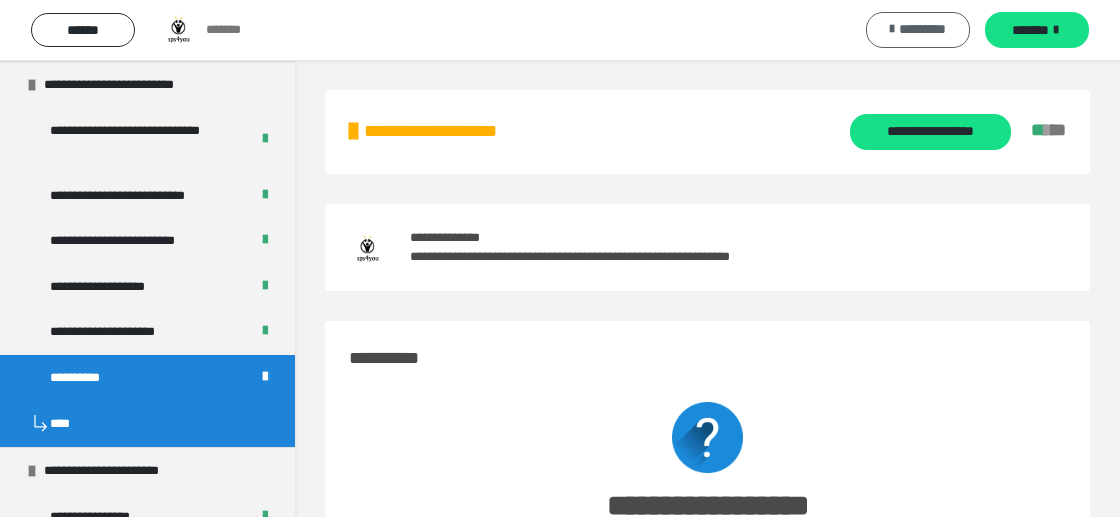 click on "*********" at bounding box center (922, 29) 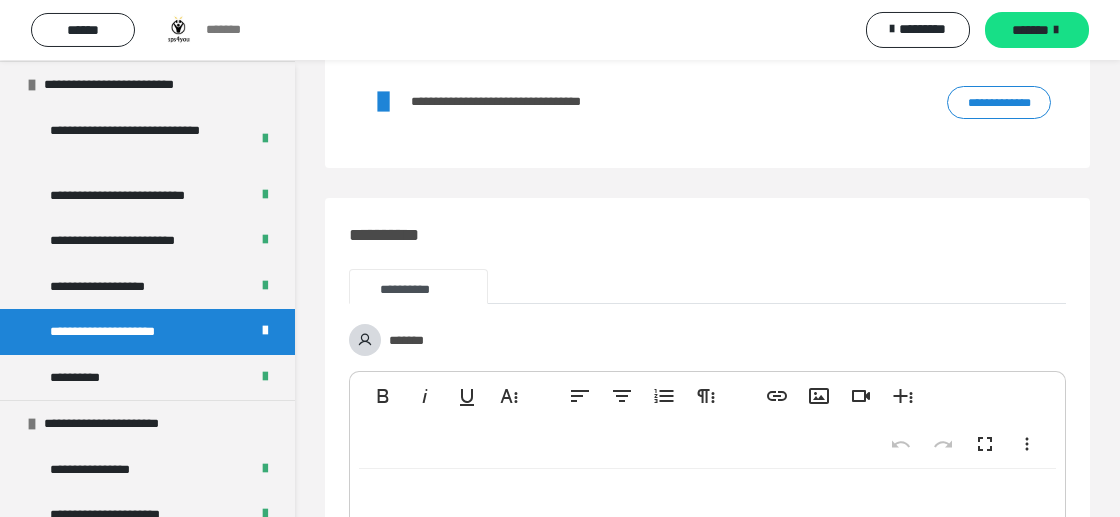 scroll, scrollTop: 315, scrollLeft: 0, axis: vertical 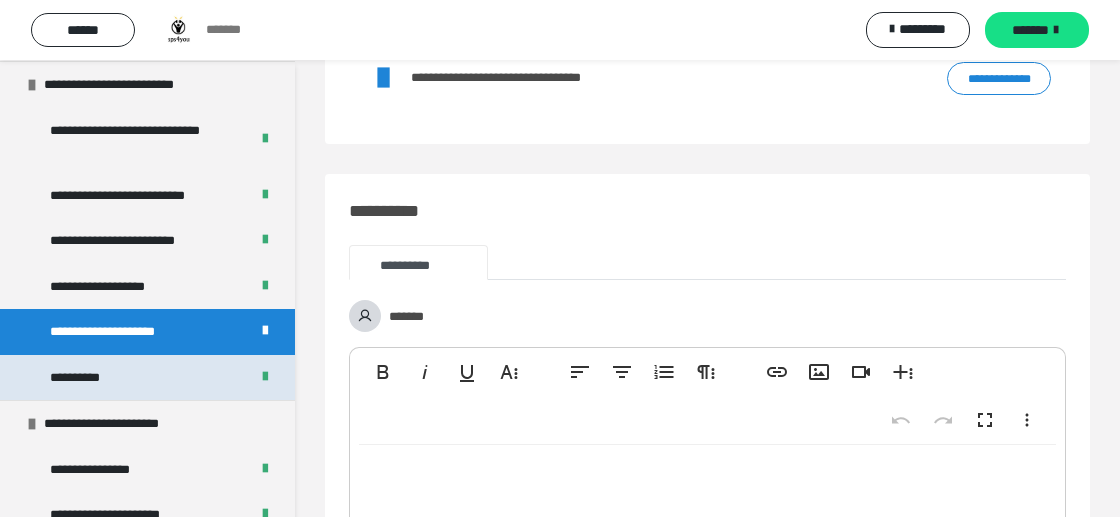click on "**********" at bounding box center (147, 378) 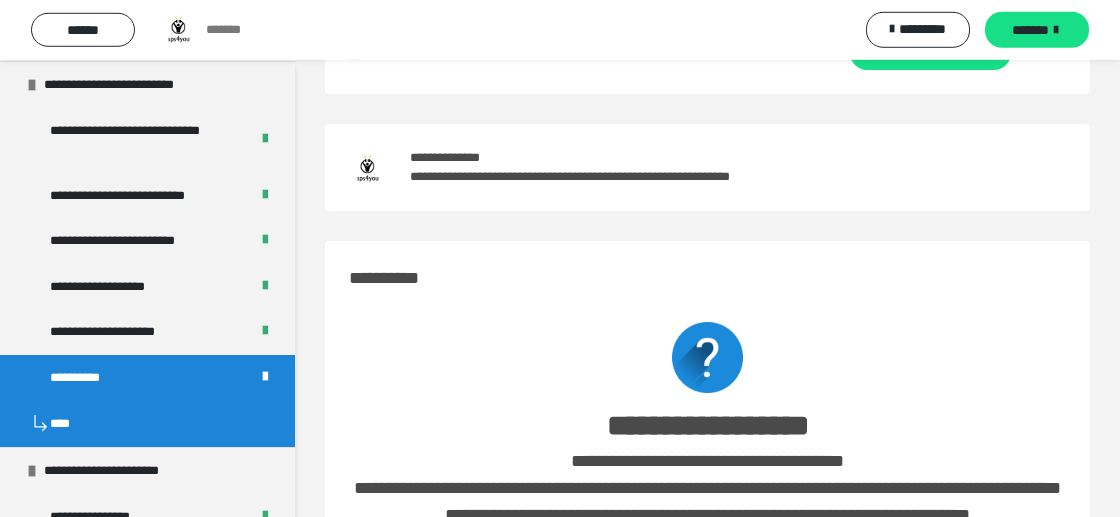 scroll, scrollTop: 0, scrollLeft: 0, axis: both 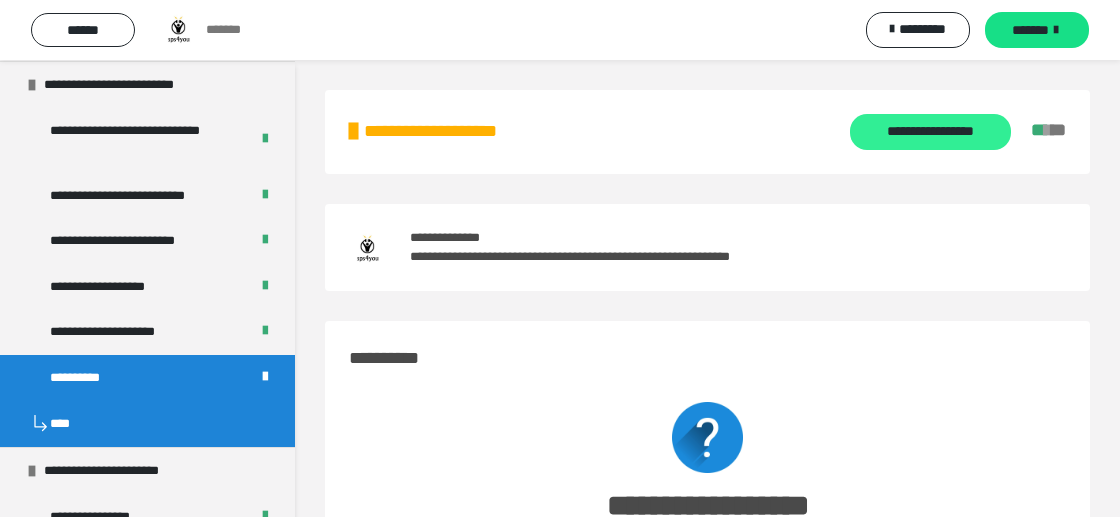 click on "**********" at bounding box center [930, 132] 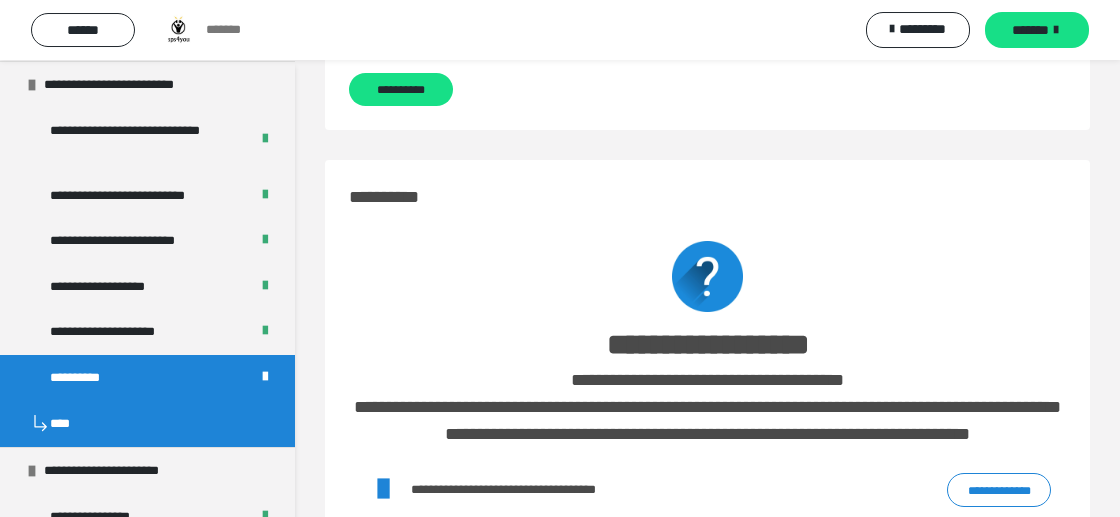 scroll, scrollTop: 6127, scrollLeft: 0, axis: vertical 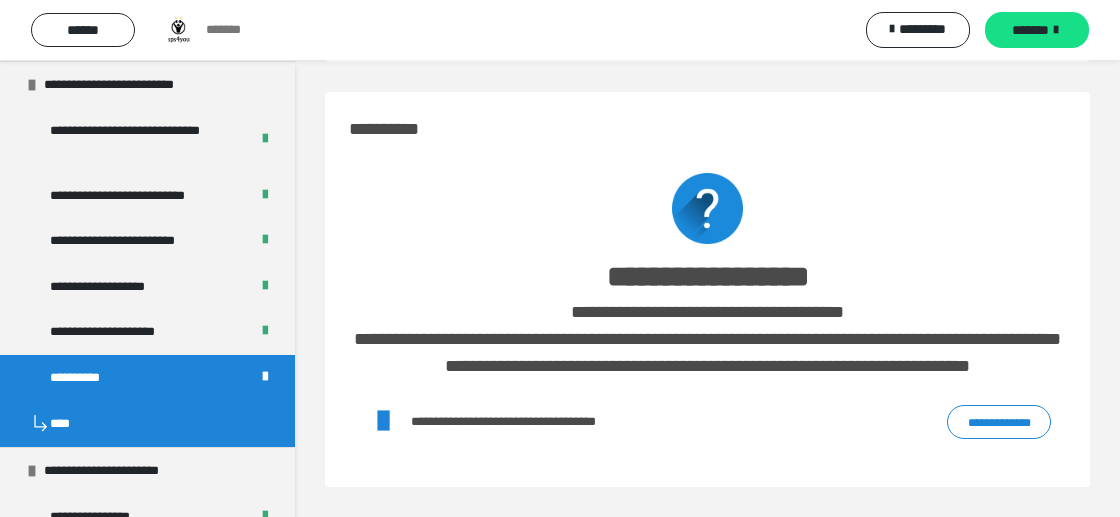 click on "**********" at bounding box center (999, 421) 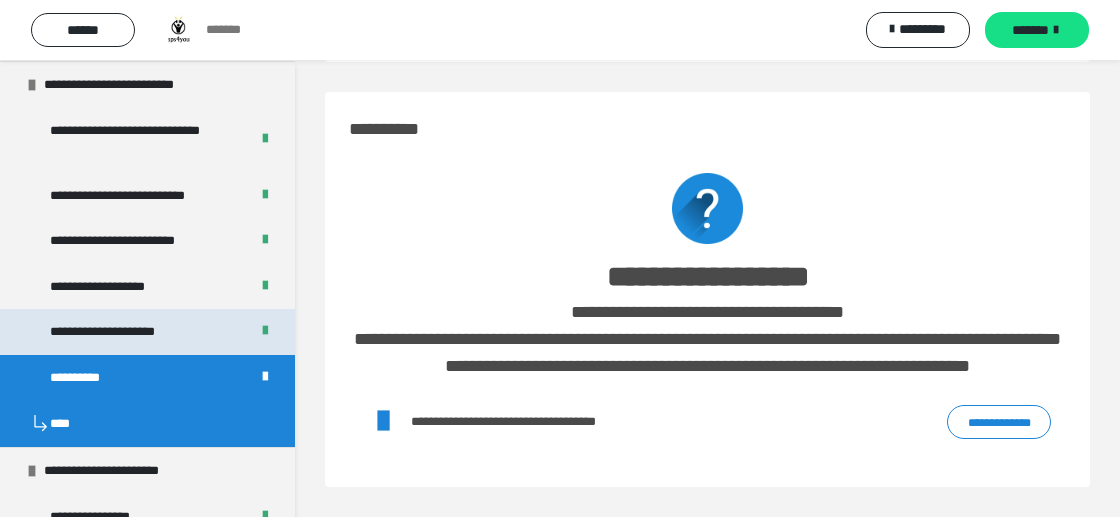 click on "**********" at bounding box center [128, 332] 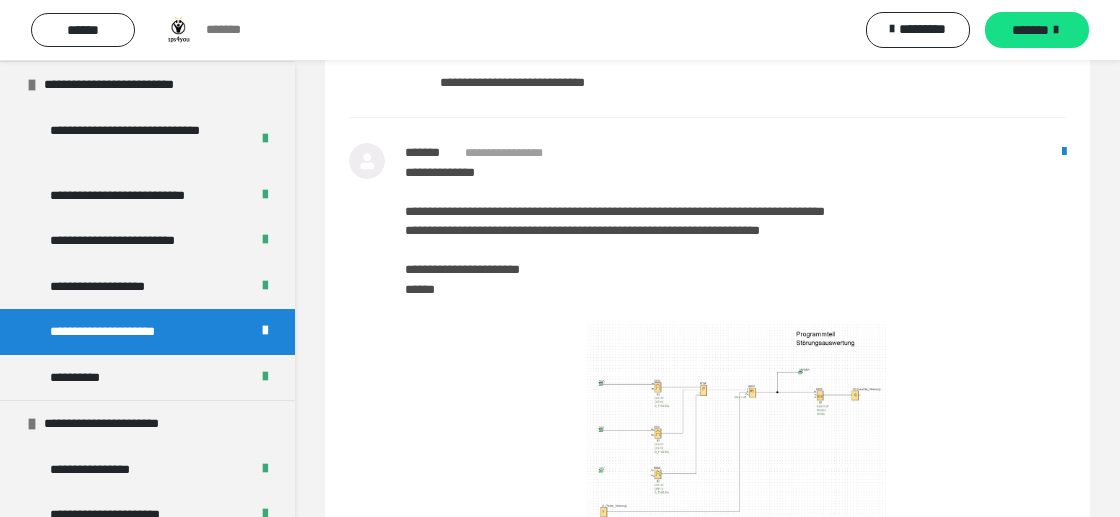 scroll, scrollTop: 25, scrollLeft: 0, axis: vertical 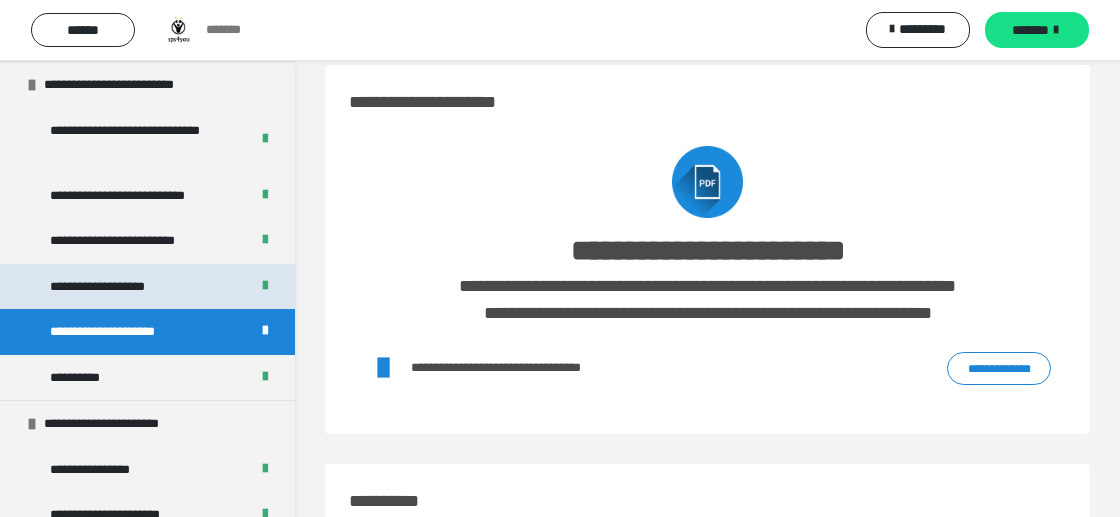 click on "**********" at bounding box center [119, 287] 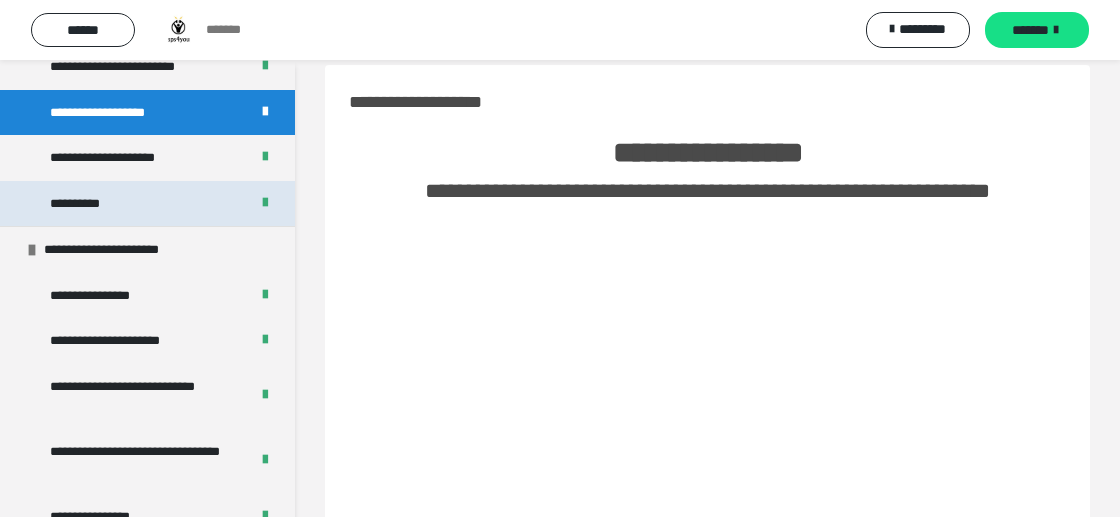 scroll, scrollTop: 2032, scrollLeft: 0, axis: vertical 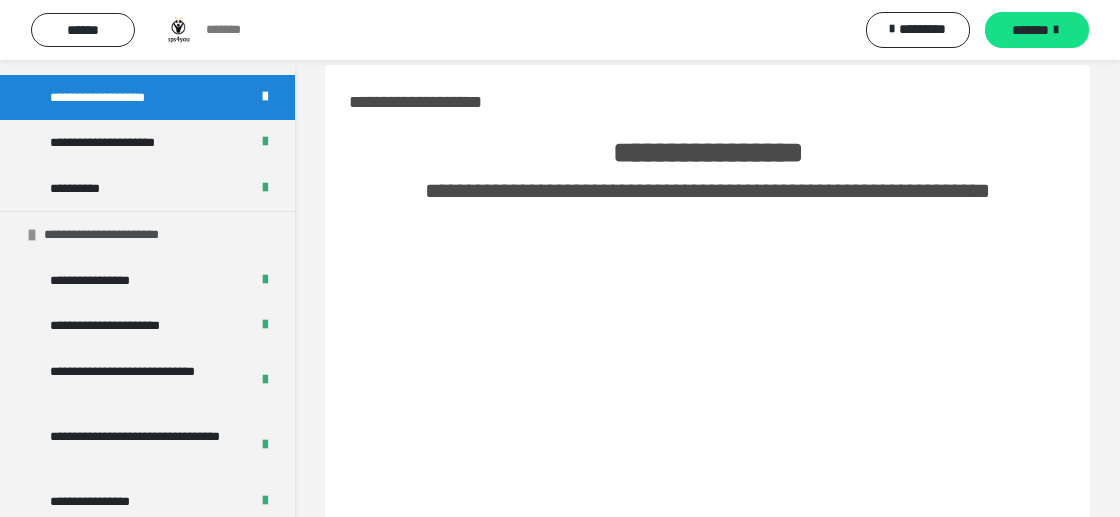 click on "**********" at bounding box center (117, 235) 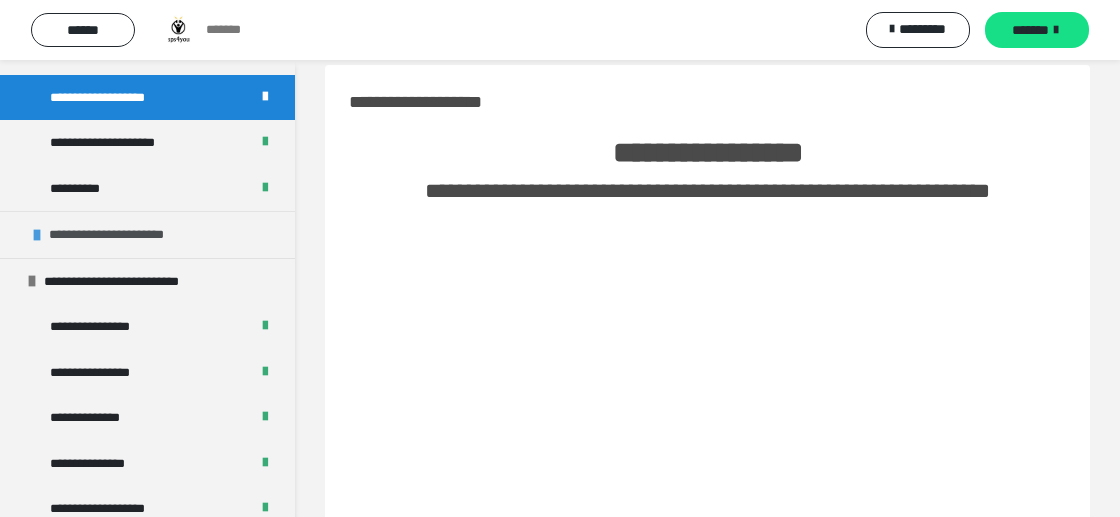 click on "**********" at bounding box center [122, 235] 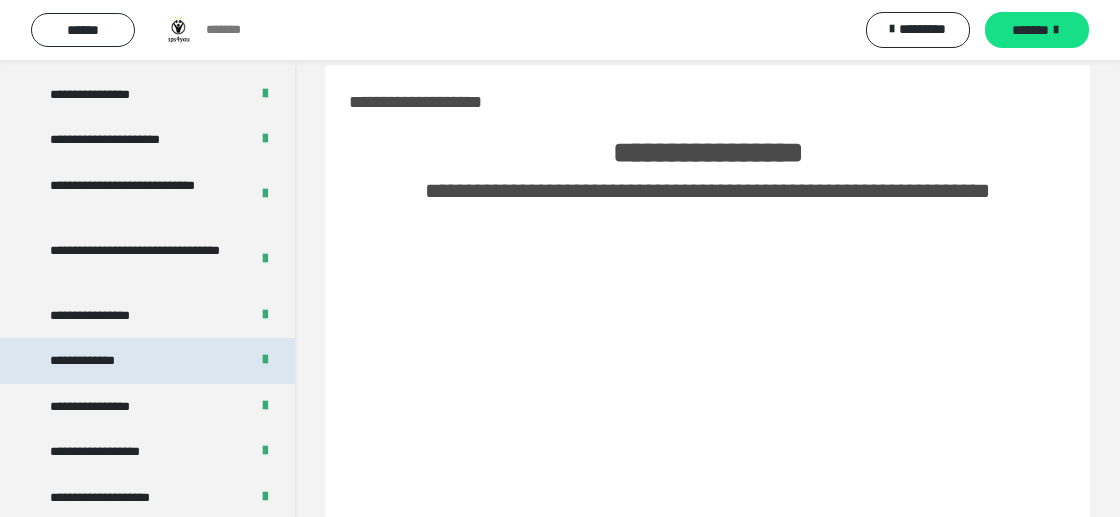 scroll, scrollTop: 2315, scrollLeft: 0, axis: vertical 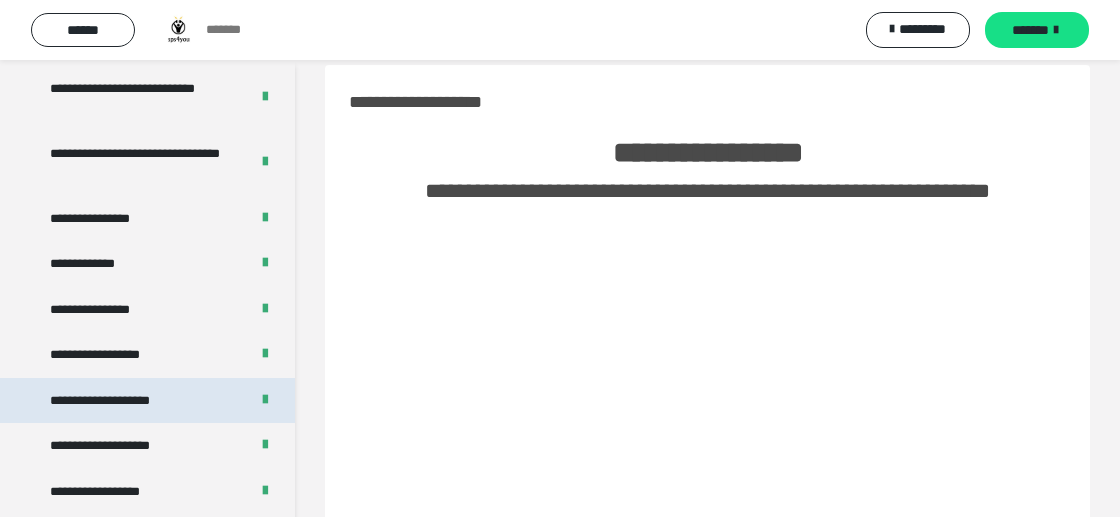 click on "**********" at bounding box center [118, 401] 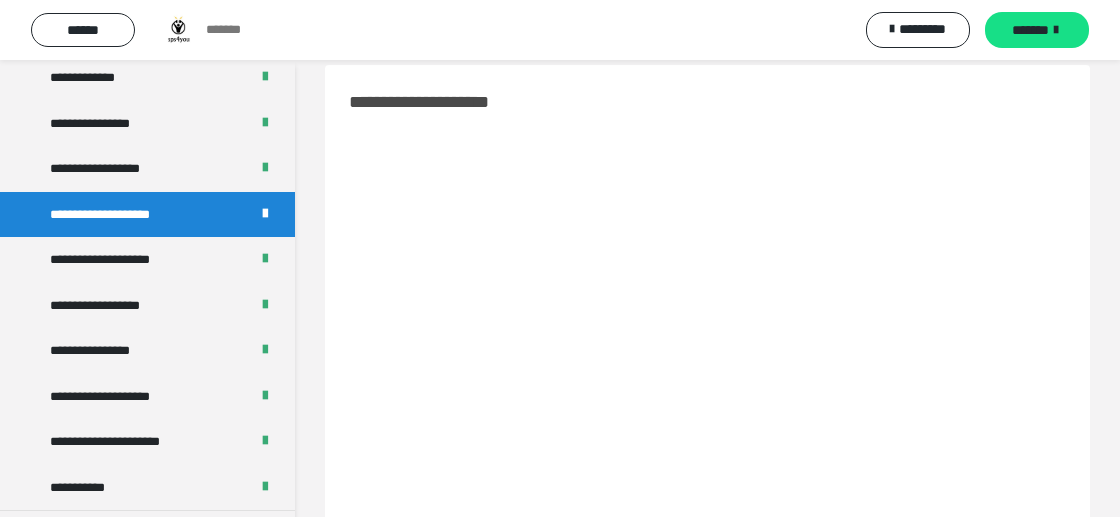 scroll, scrollTop: 2504, scrollLeft: 0, axis: vertical 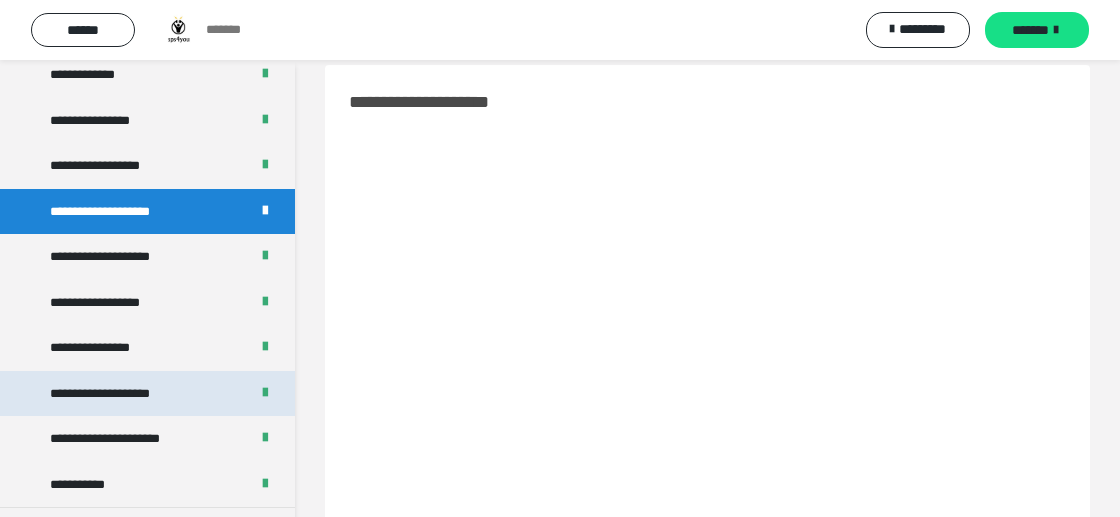 click on "**********" at bounding box center [120, 394] 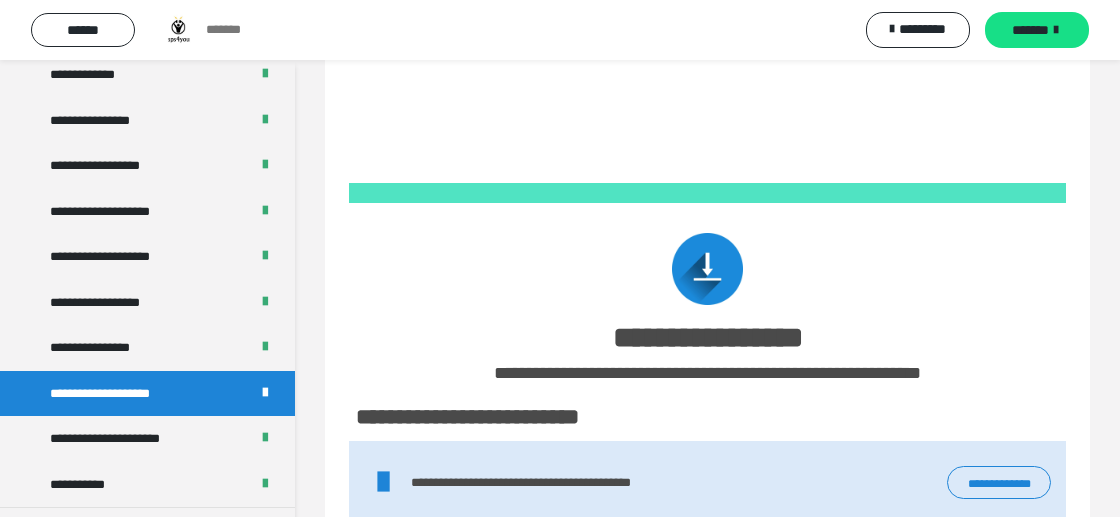 scroll, scrollTop: 865, scrollLeft: 0, axis: vertical 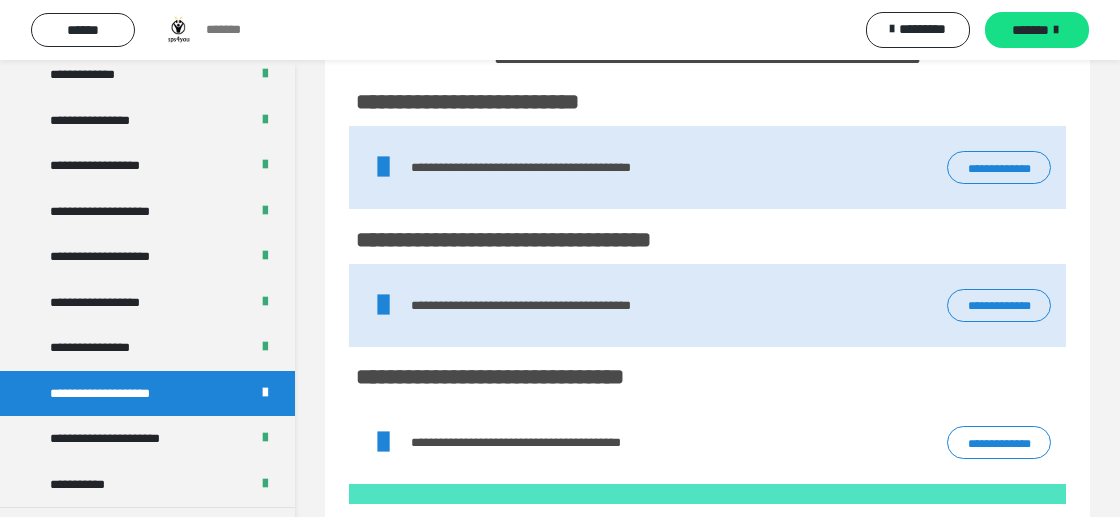 click on "**********" at bounding box center (999, 167) 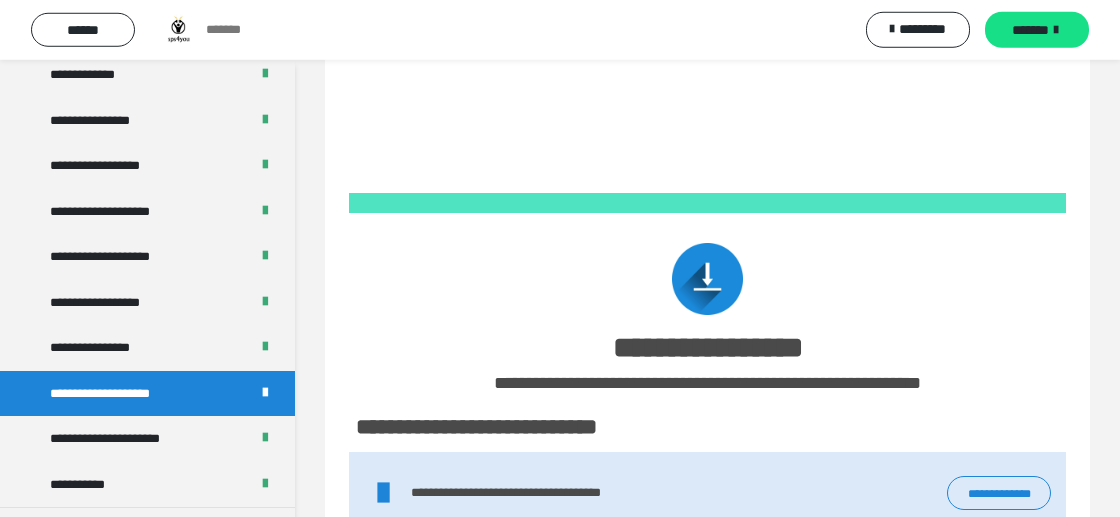 scroll, scrollTop: 1810, scrollLeft: 0, axis: vertical 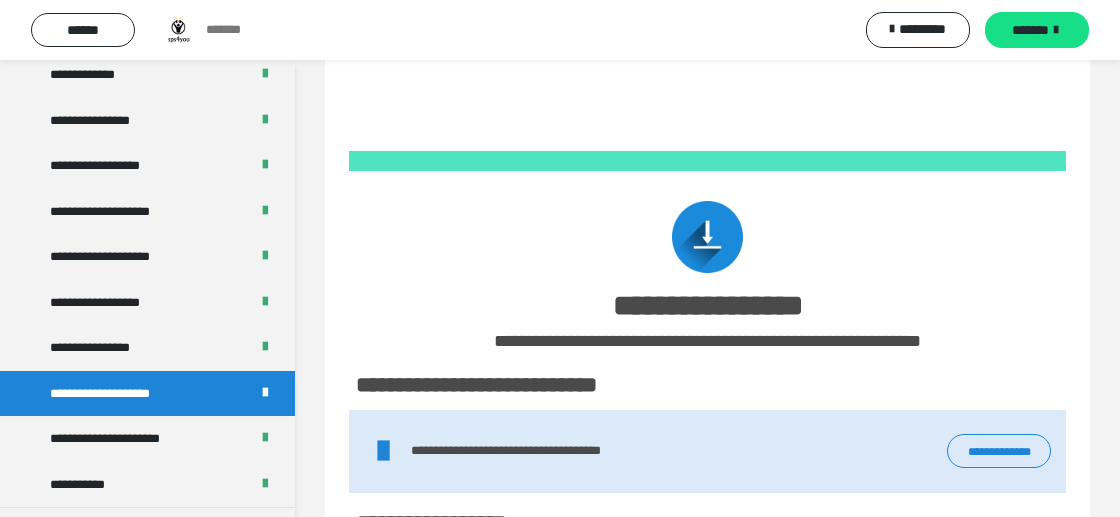 click at bounding box center [707, 227] 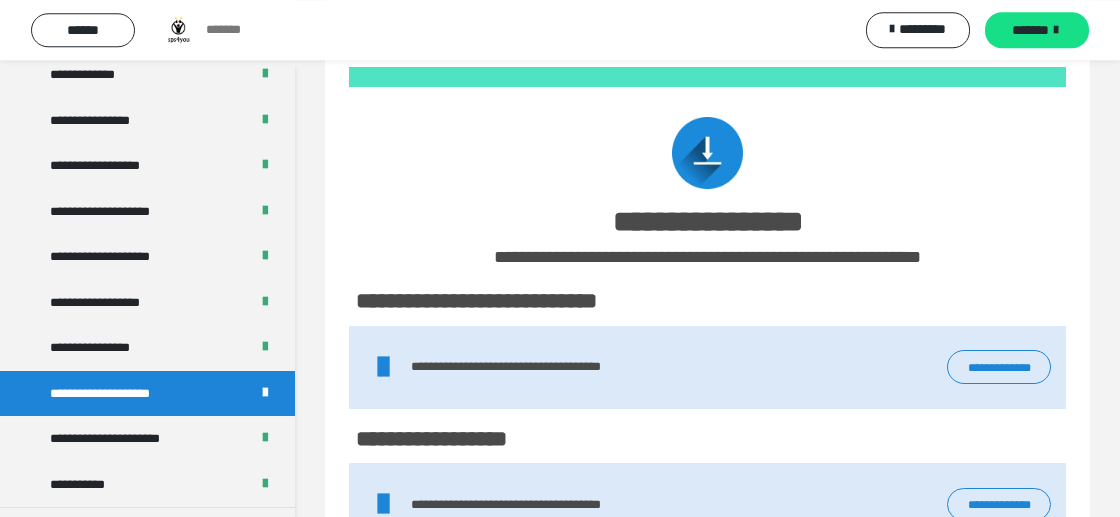 scroll, scrollTop: 2020, scrollLeft: 0, axis: vertical 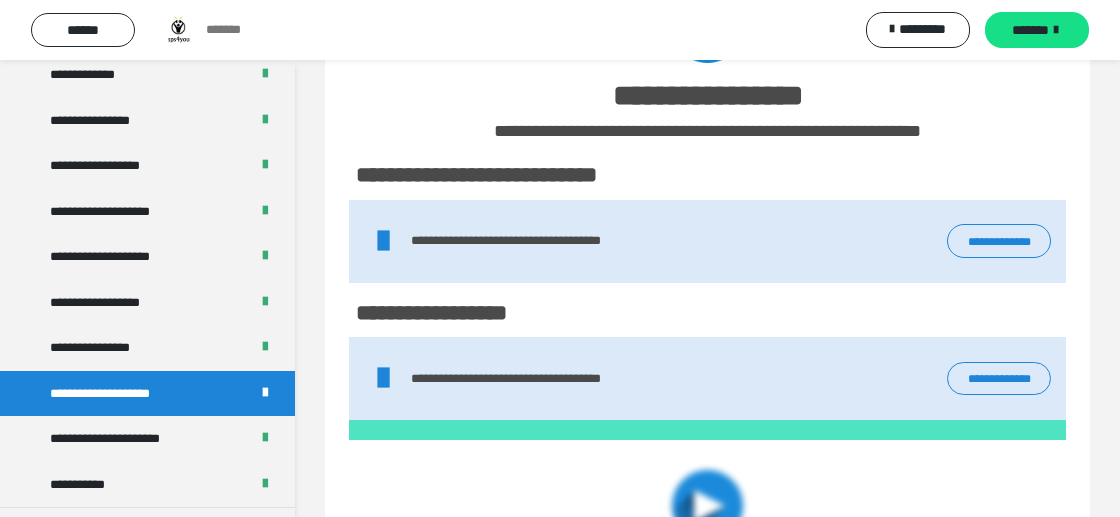 click on "**********" at bounding box center [999, 240] 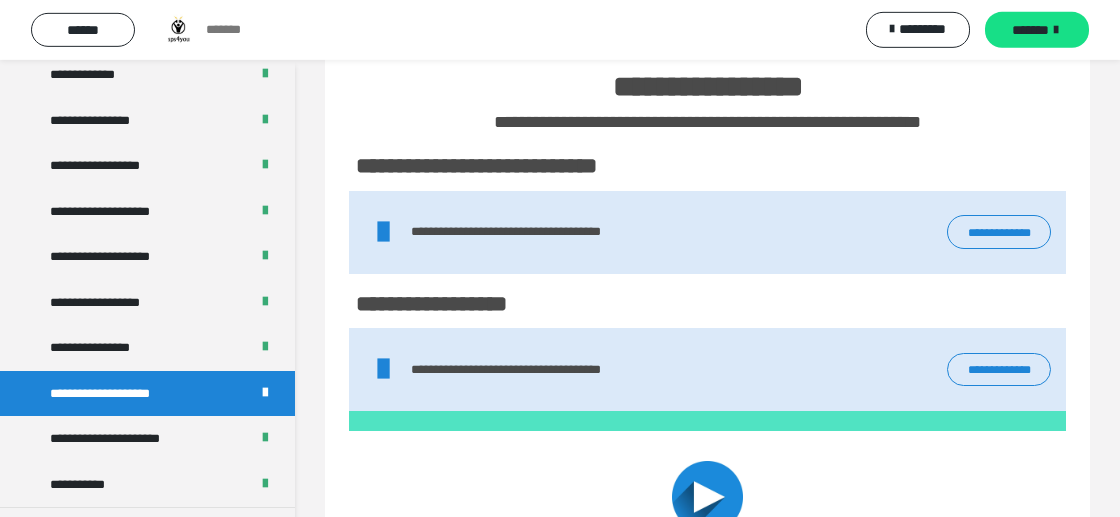 scroll, scrollTop: 2020, scrollLeft: 0, axis: vertical 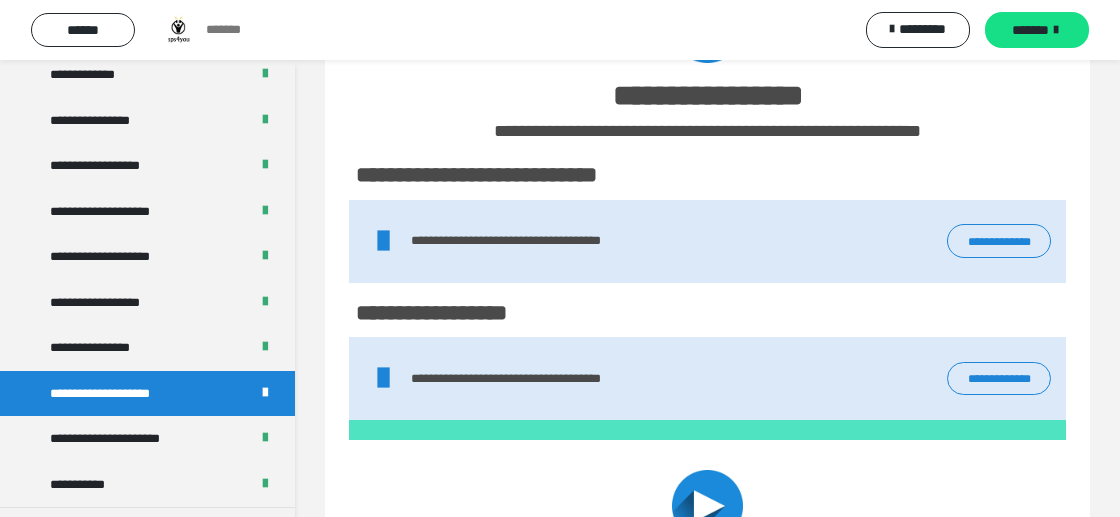 click on "**********" at bounding box center [999, 378] 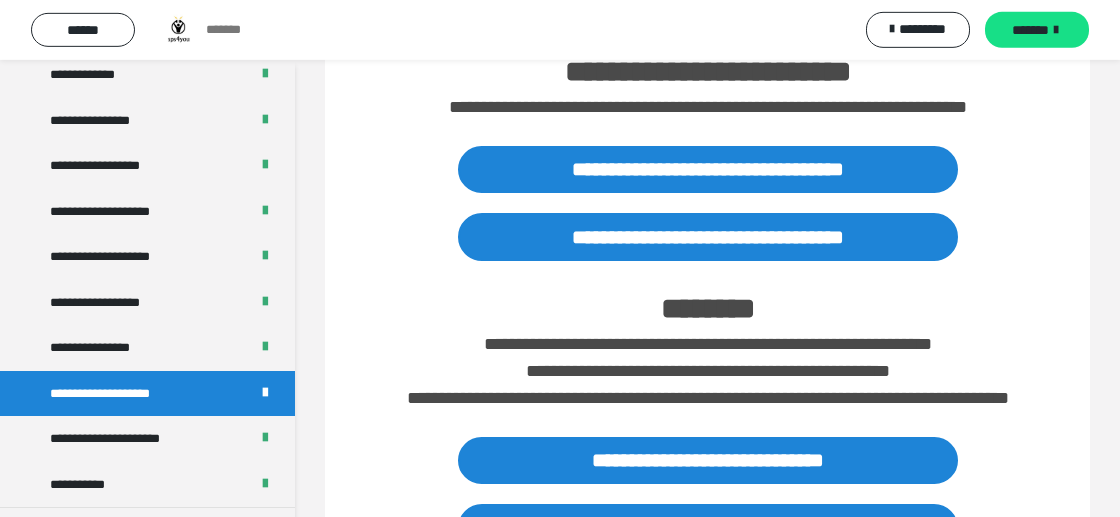scroll, scrollTop: 2545, scrollLeft: 0, axis: vertical 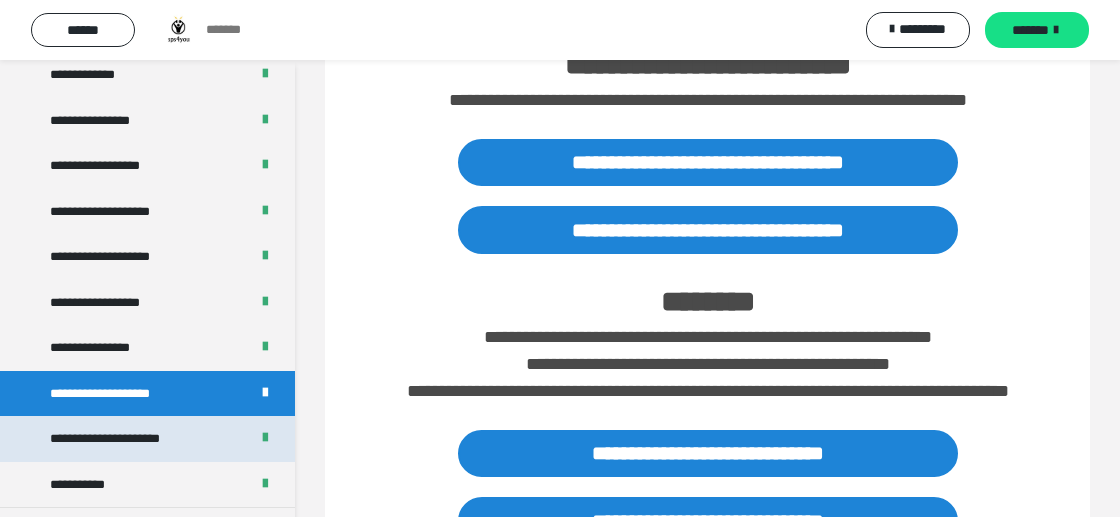 click on "**********" at bounding box center [130, 439] 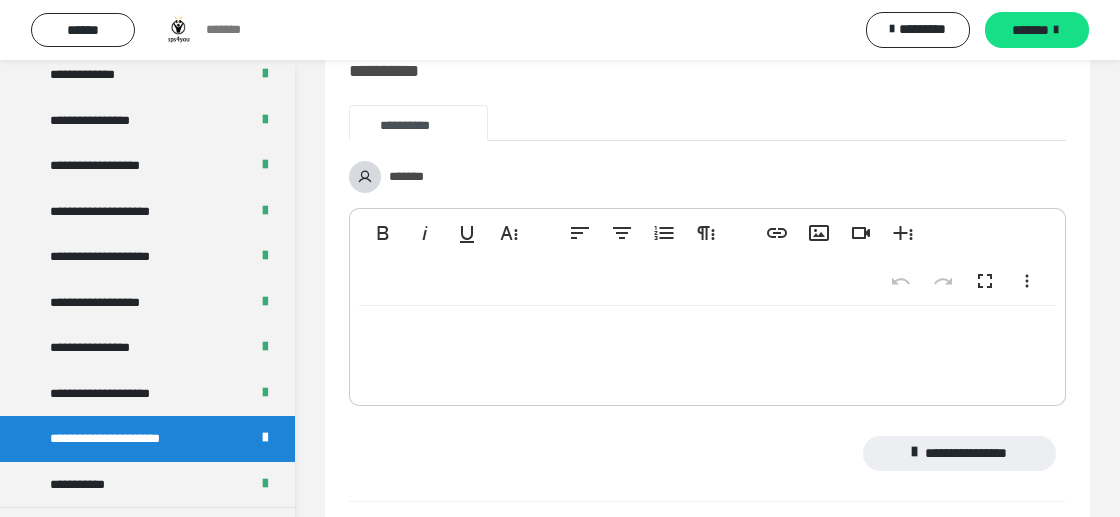 scroll, scrollTop: 0, scrollLeft: 0, axis: both 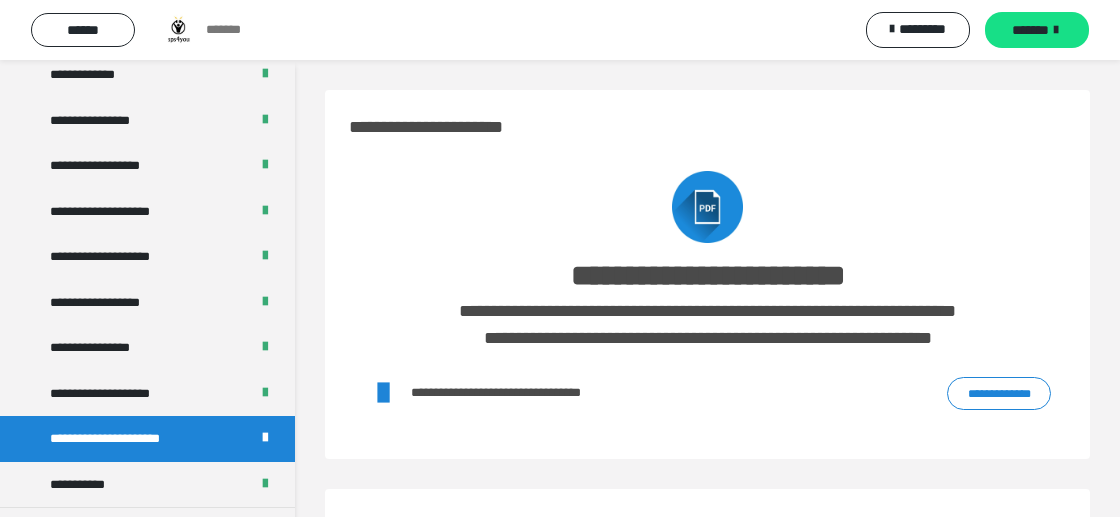 click on "**********" at bounding box center [999, 393] 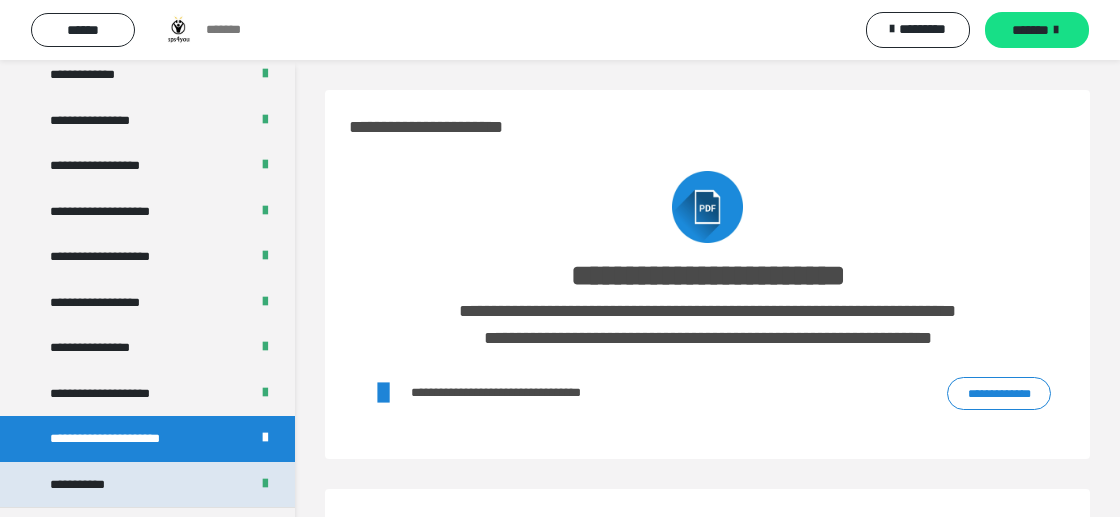 click on "**********" at bounding box center [82, 485] 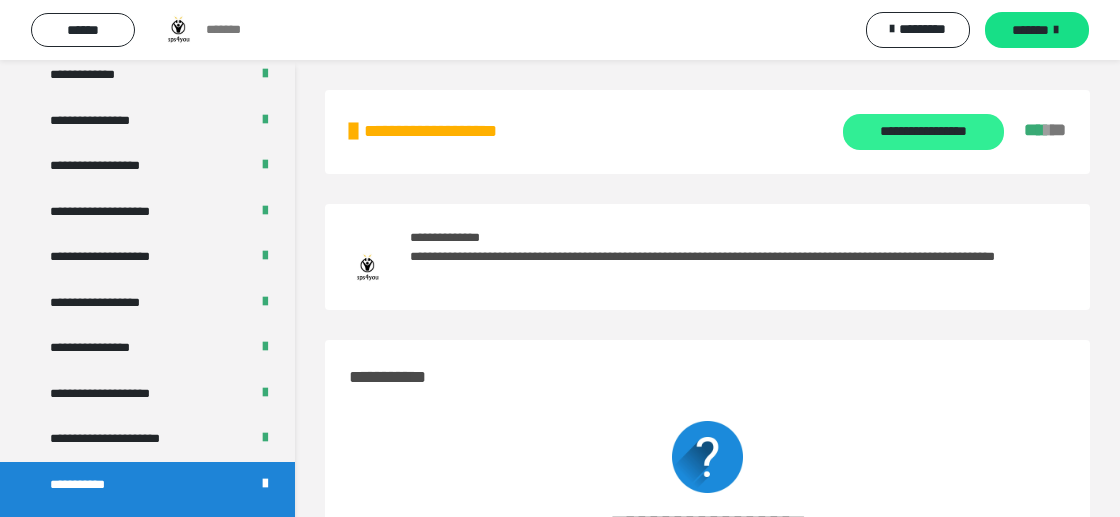 click on "**********" at bounding box center (923, 132) 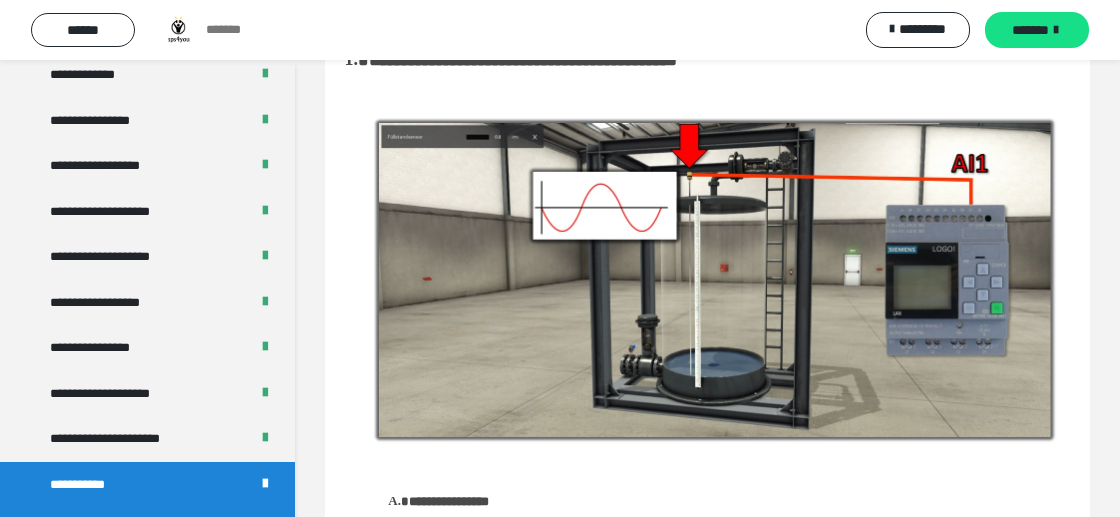 scroll, scrollTop: 0, scrollLeft: 0, axis: both 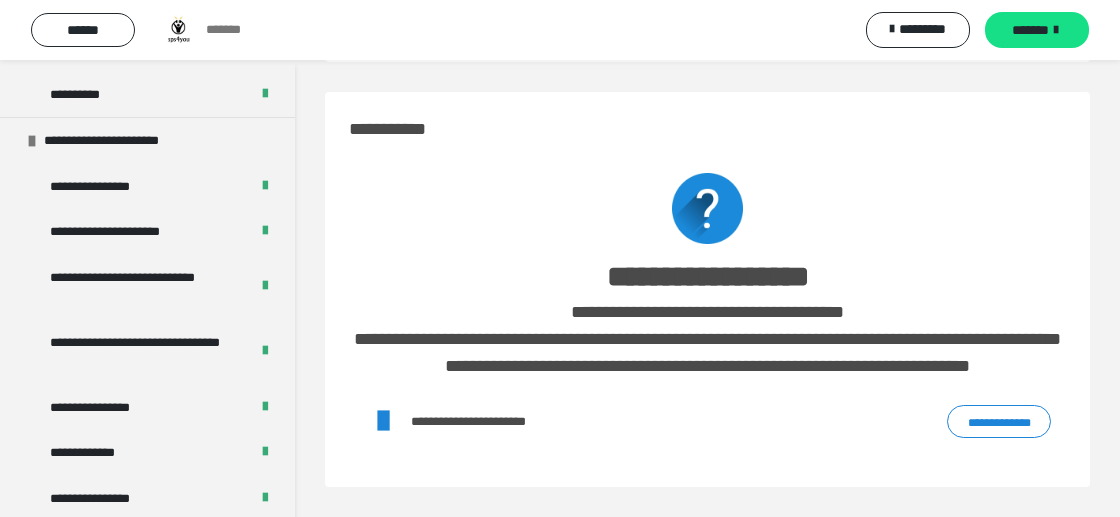click on "**********" at bounding box center [999, 421] 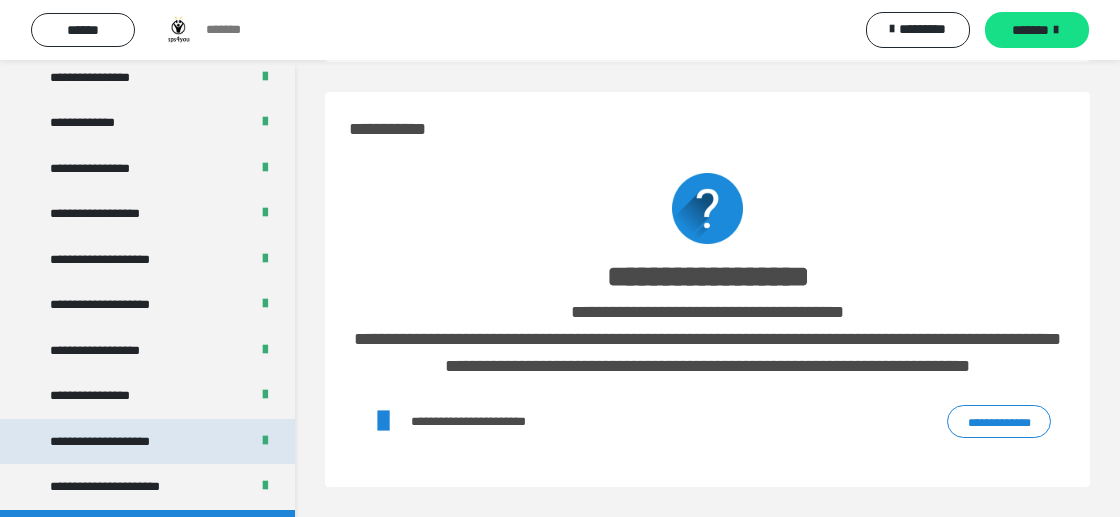 scroll, scrollTop: 2504, scrollLeft: 0, axis: vertical 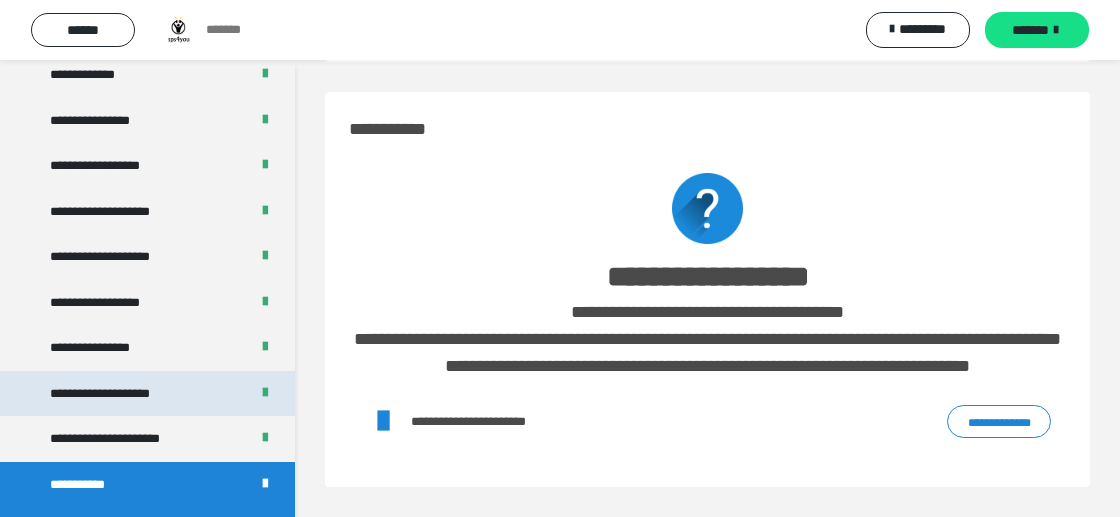 click on "**********" at bounding box center (120, 394) 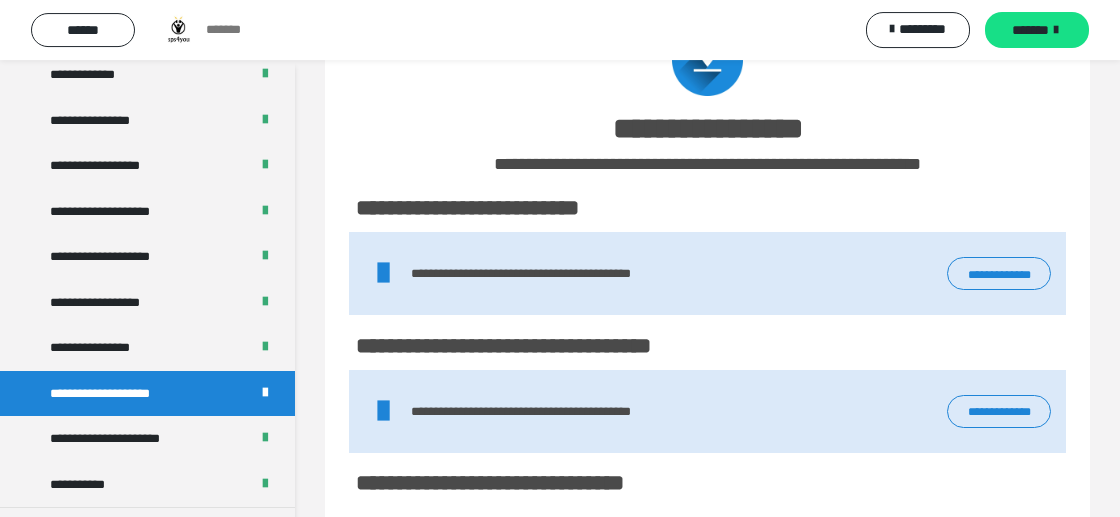 scroll, scrollTop: 760, scrollLeft: 0, axis: vertical 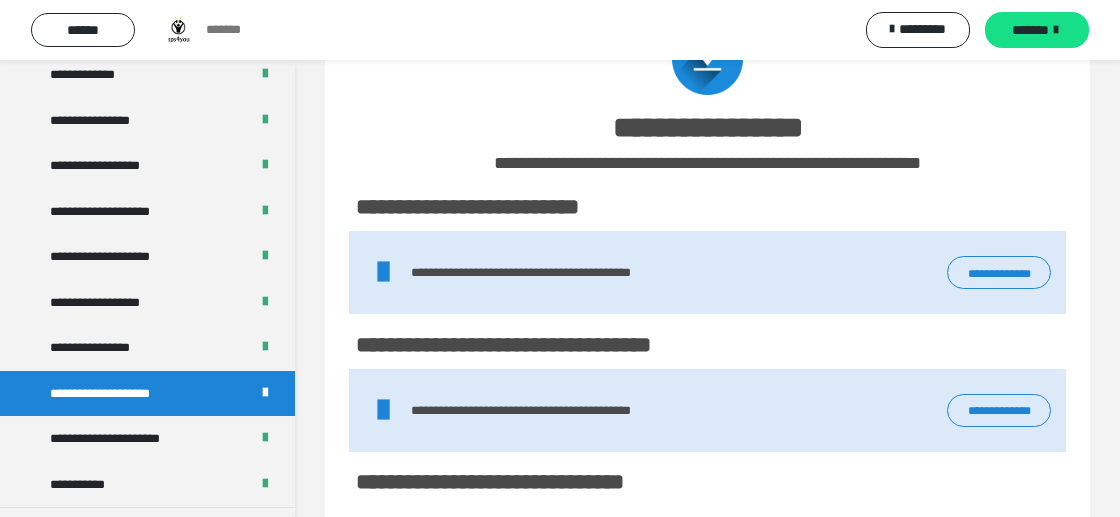 click on "**********" at bounding box center [999, 272] 